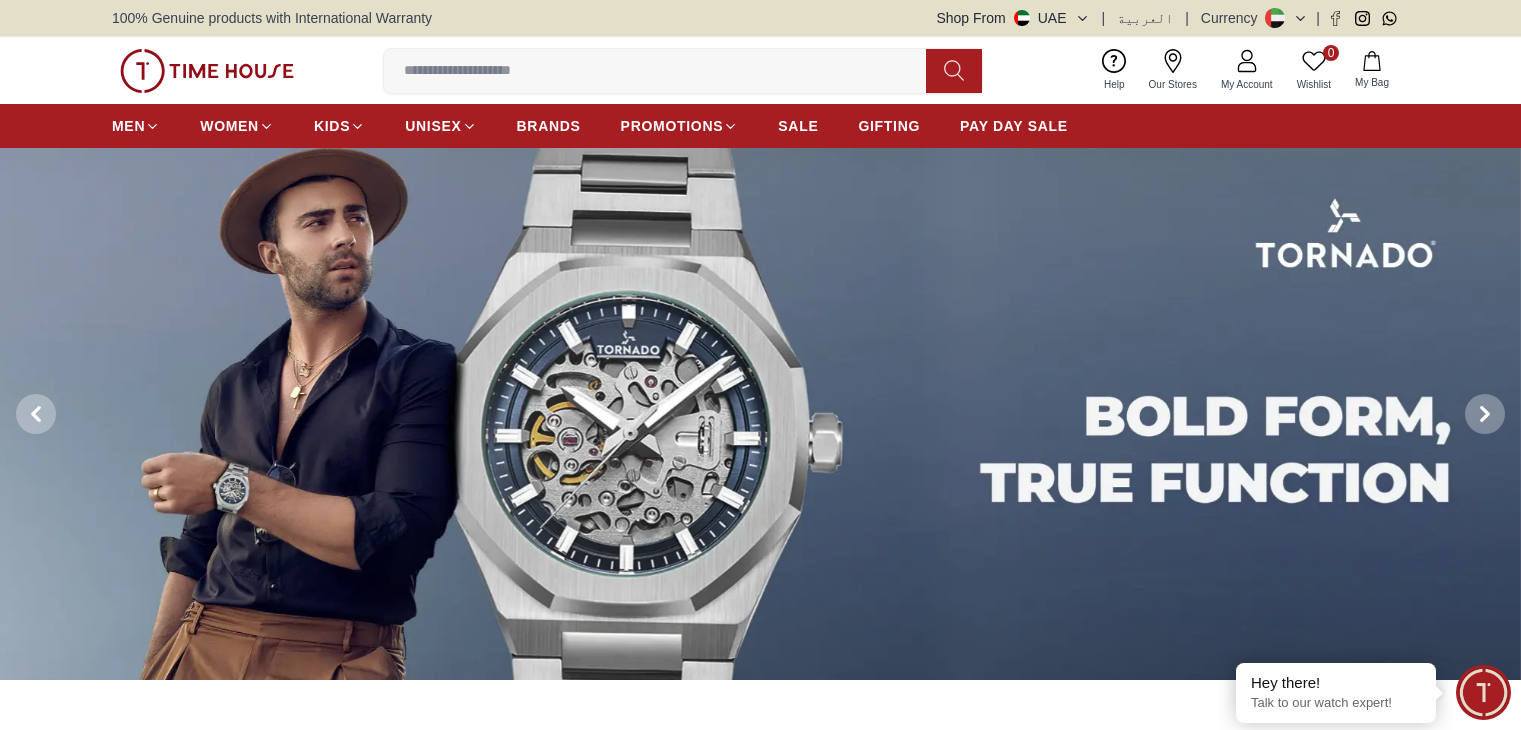 scroll, scrollTop: 0, scrollLeft: 0, axis: both 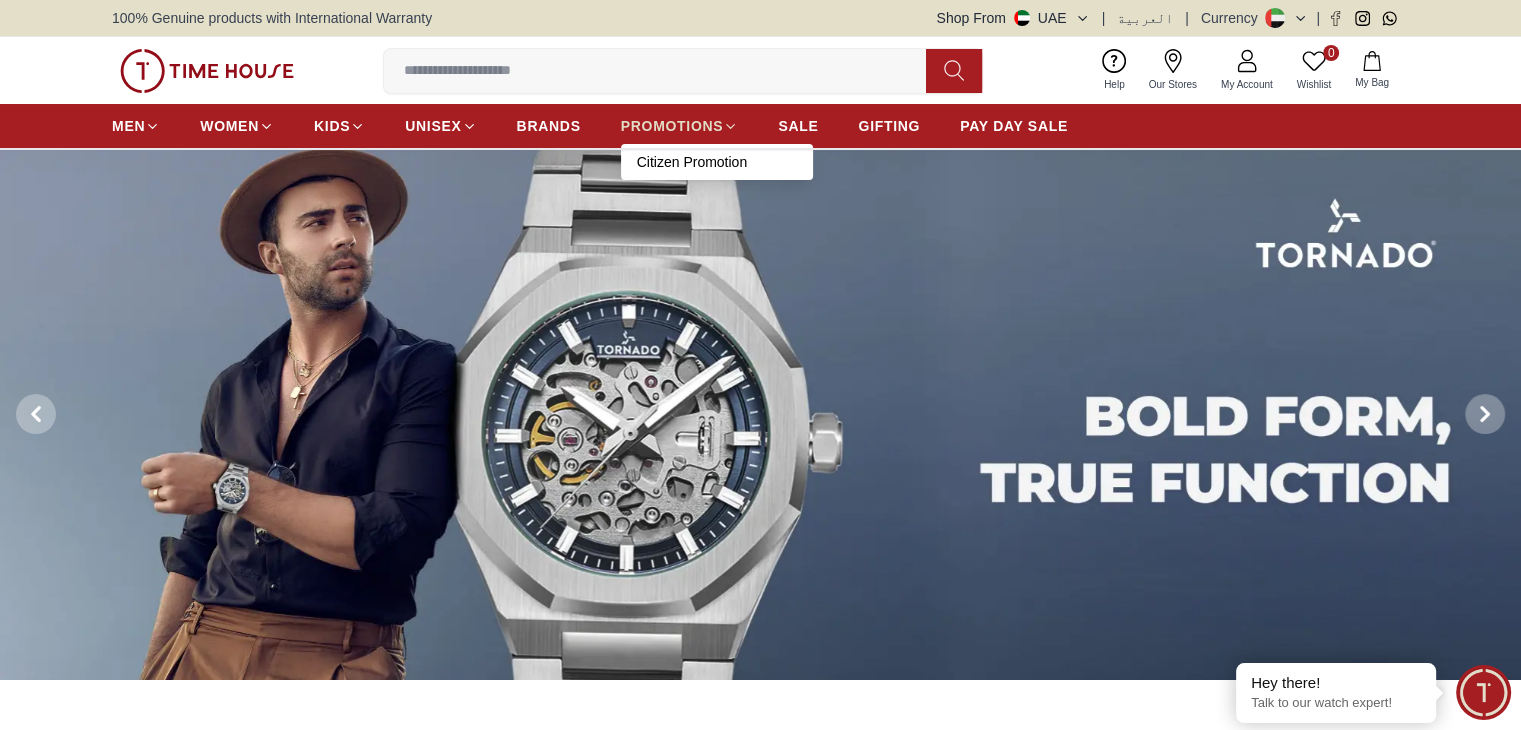 click on "PROMOTIONS" at bounding box center [672, 126] 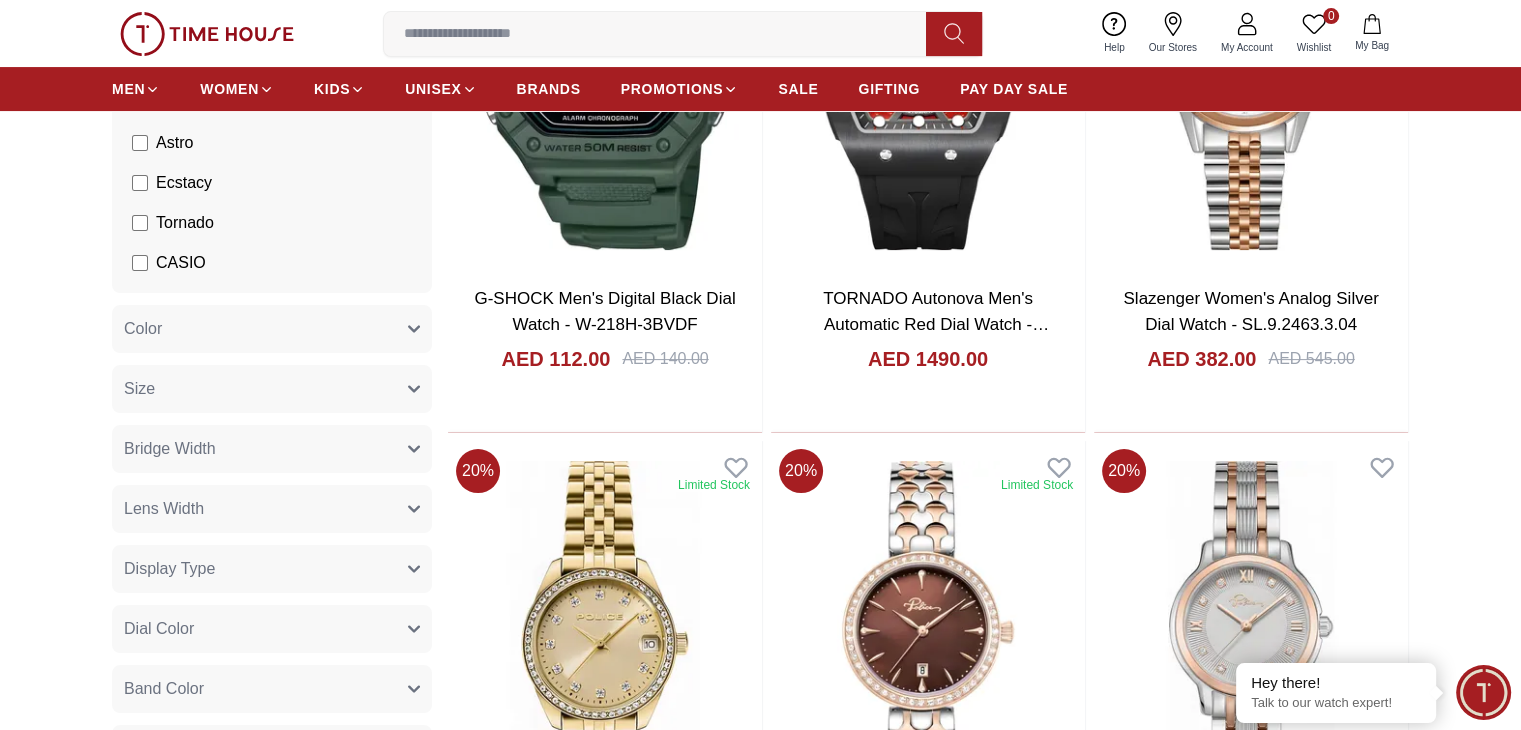 scroll, scrollTop: 456, scrollLeft: 0, axis: vertical 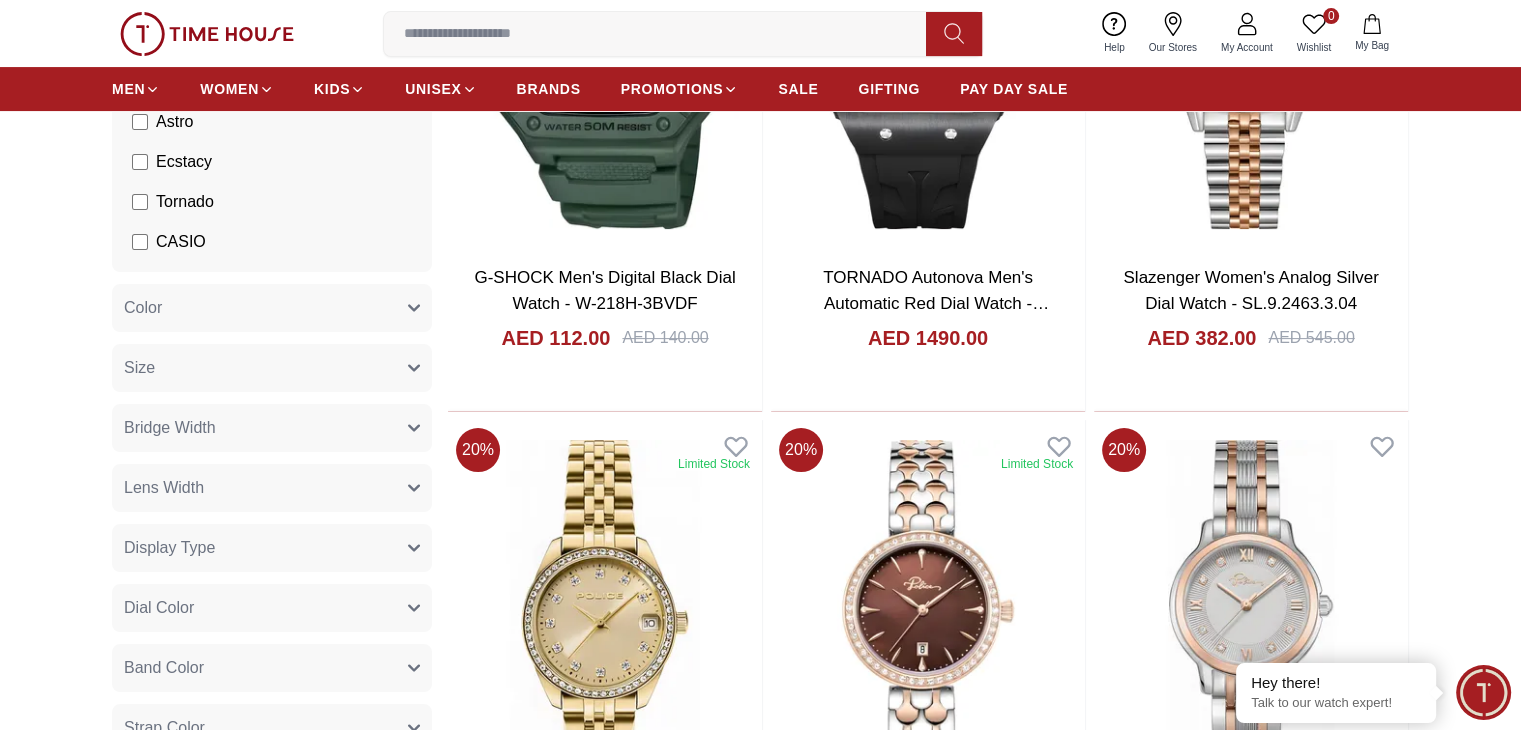 click on "Color" at bounding box center (272, 308) 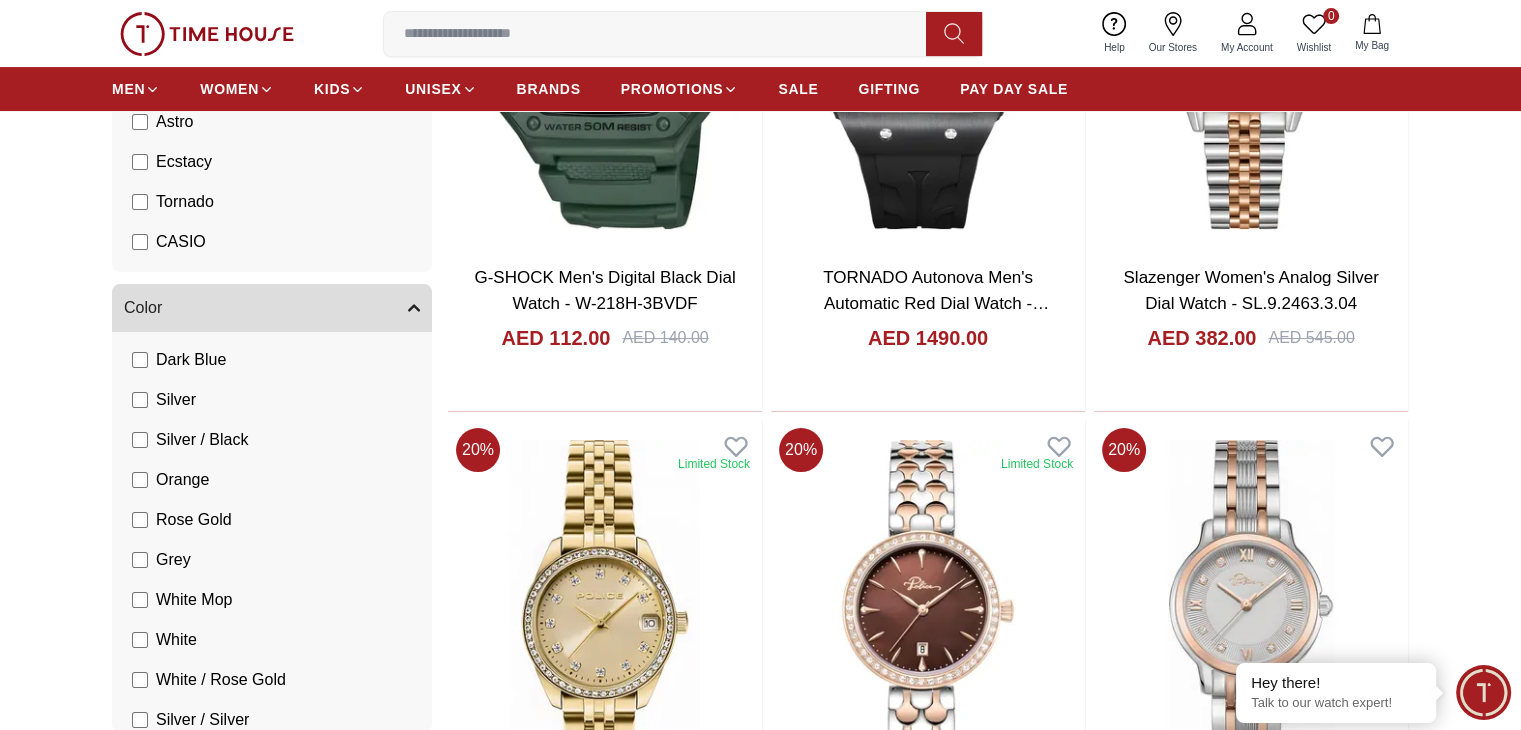 scroll, scrollTop: 243, scrollLeft: 0, axis: vertical 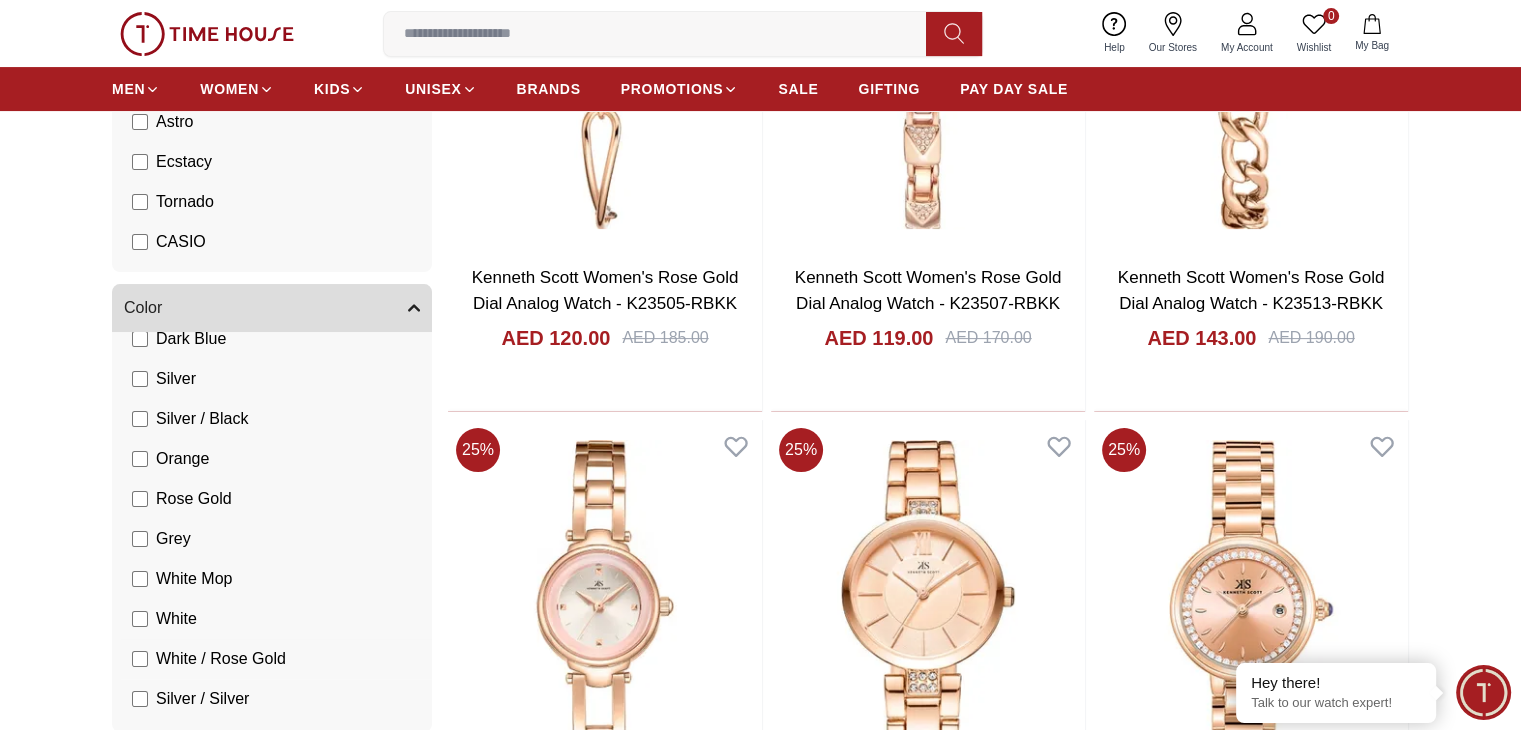 click on "White / Rose Gold" at bounding box center (209, 659) 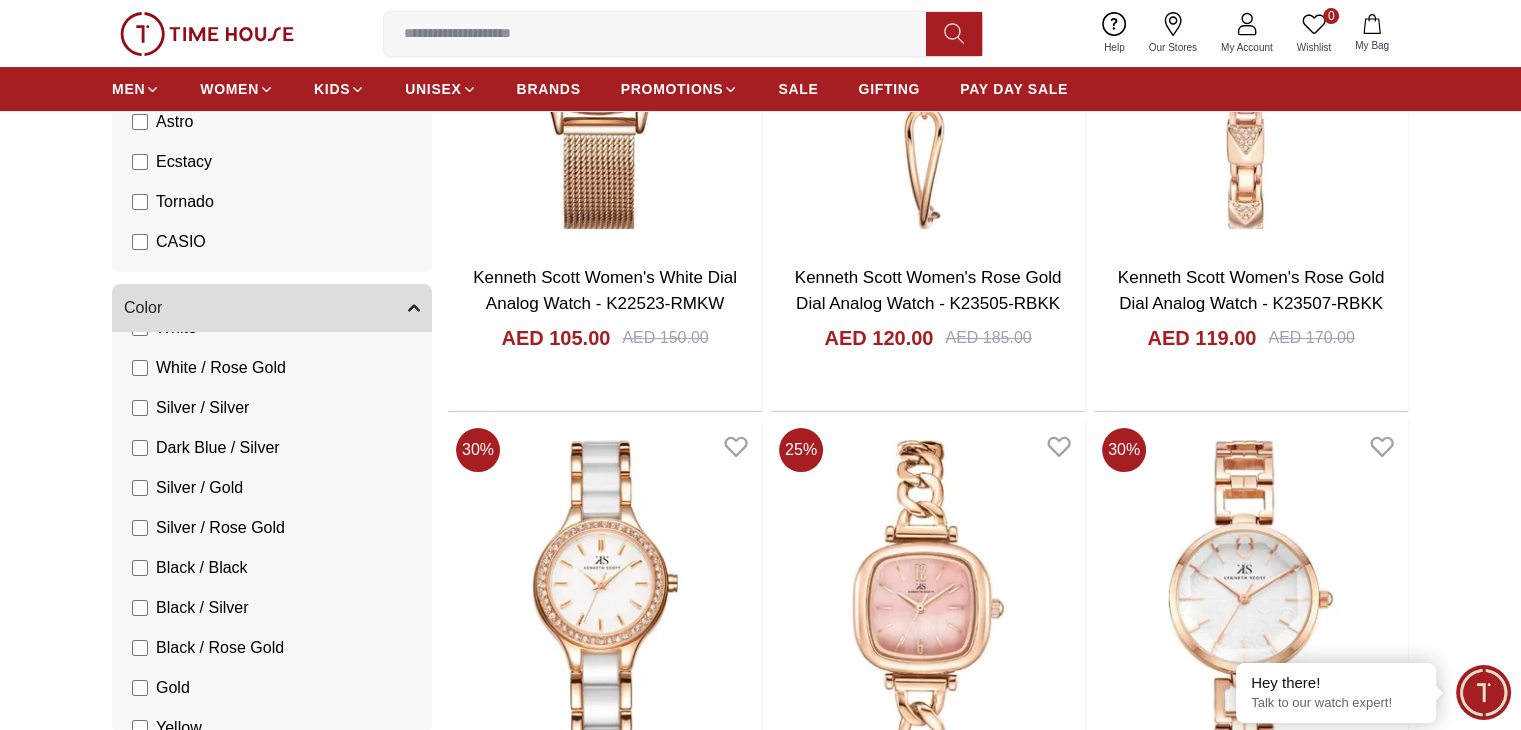 scroll, scrollTop: 544, scrollLeft: 0, axis: vertical 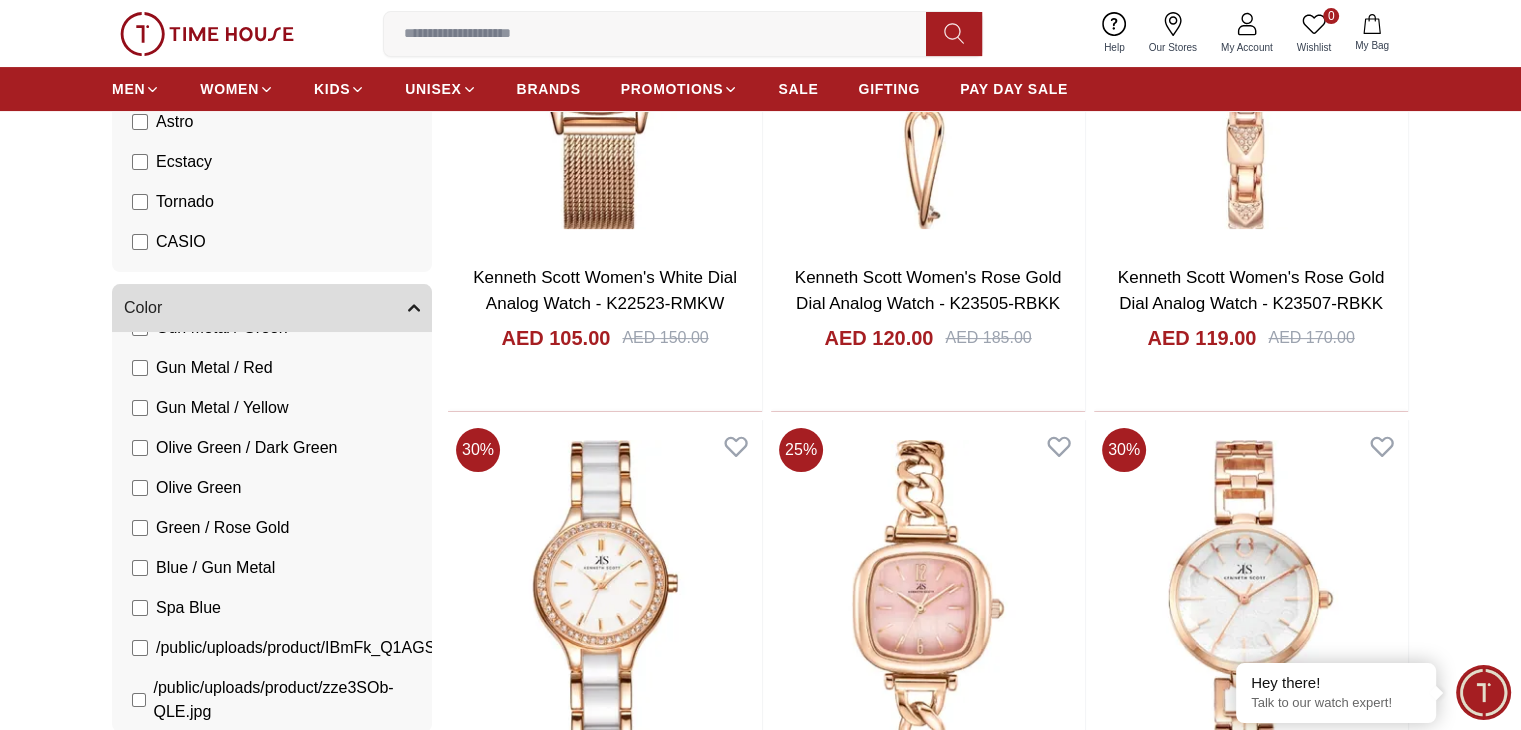 click on "Color" at bounding box center (272, 308) 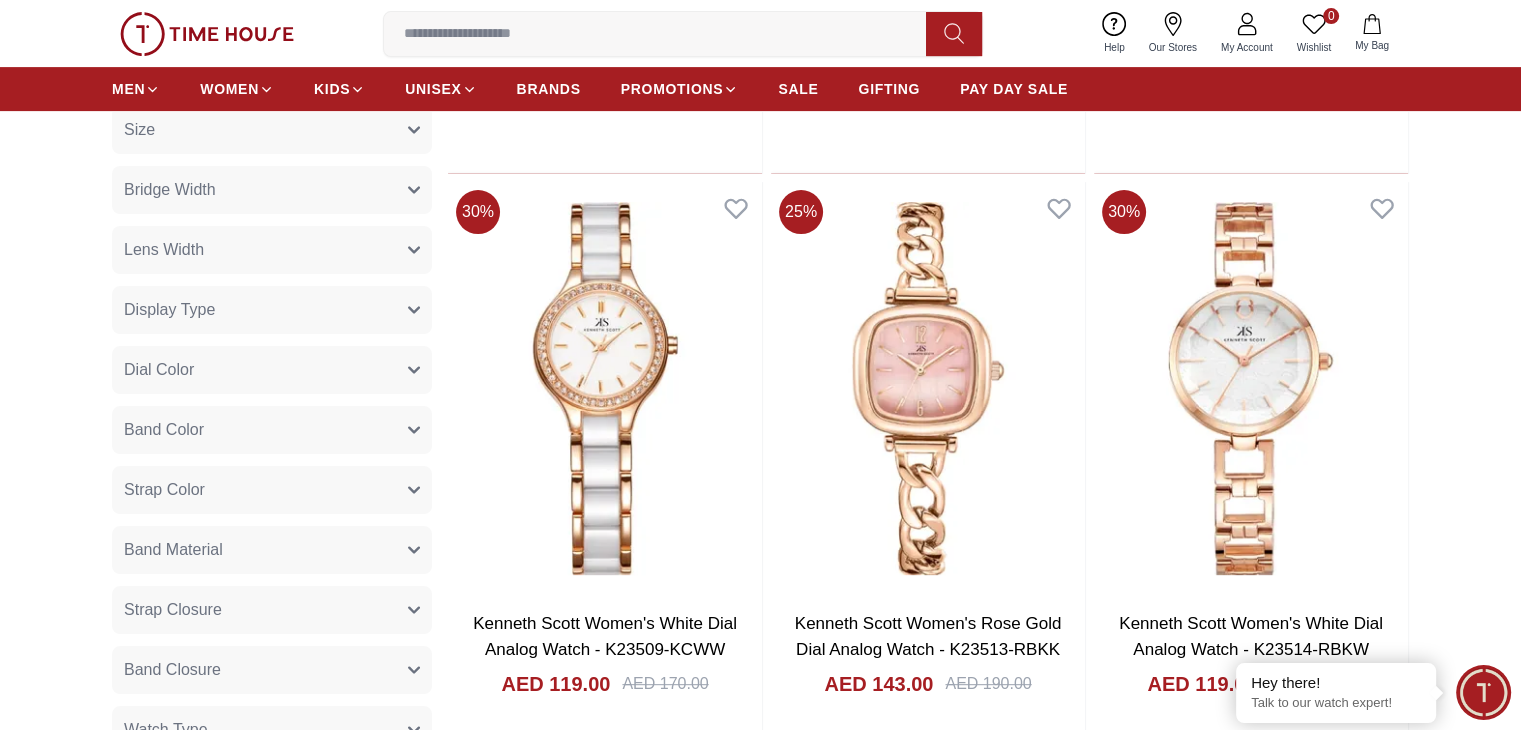 scroll, scrollTop: 696, scrollLeft: 0, axis: vertical 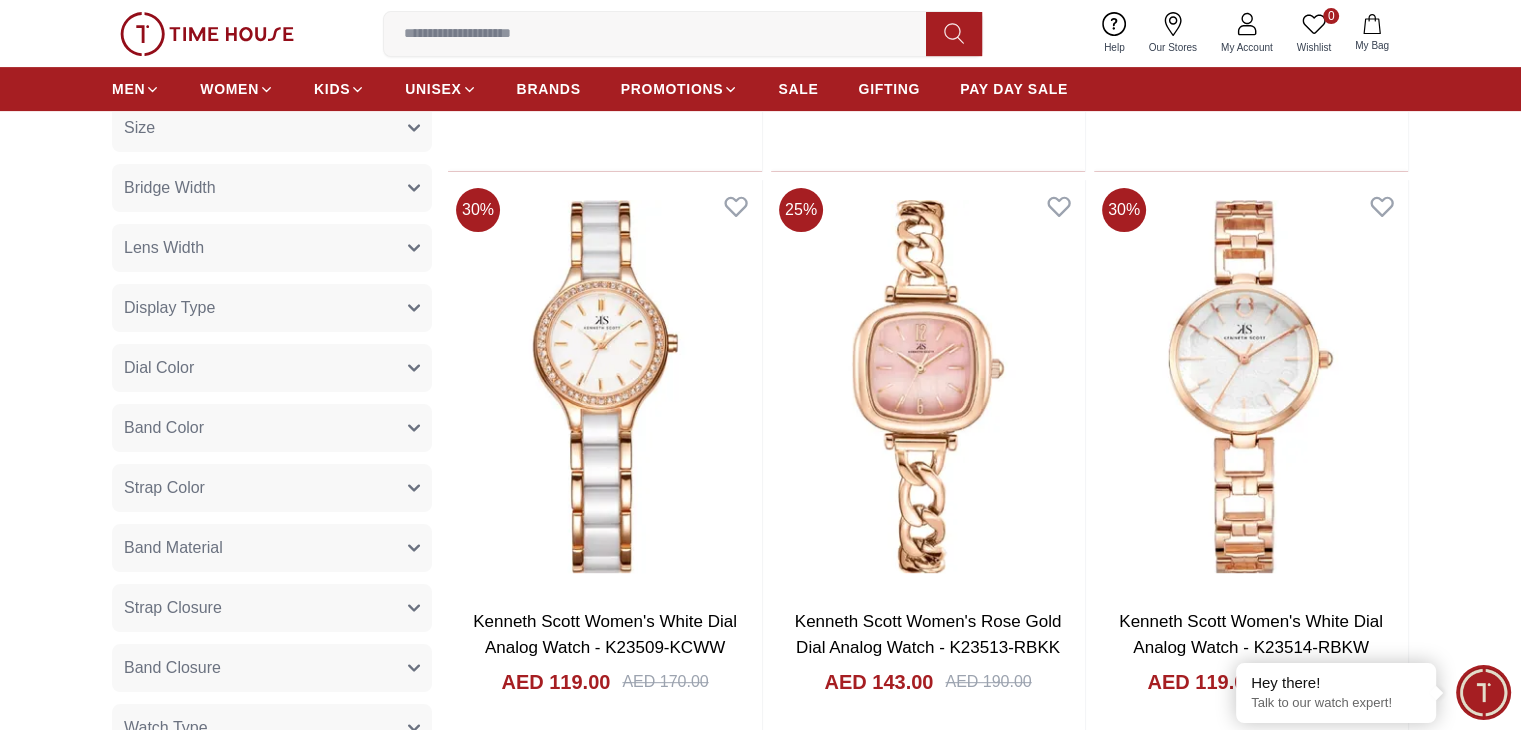 click on "Band Color" at bounding box center [272, 428] 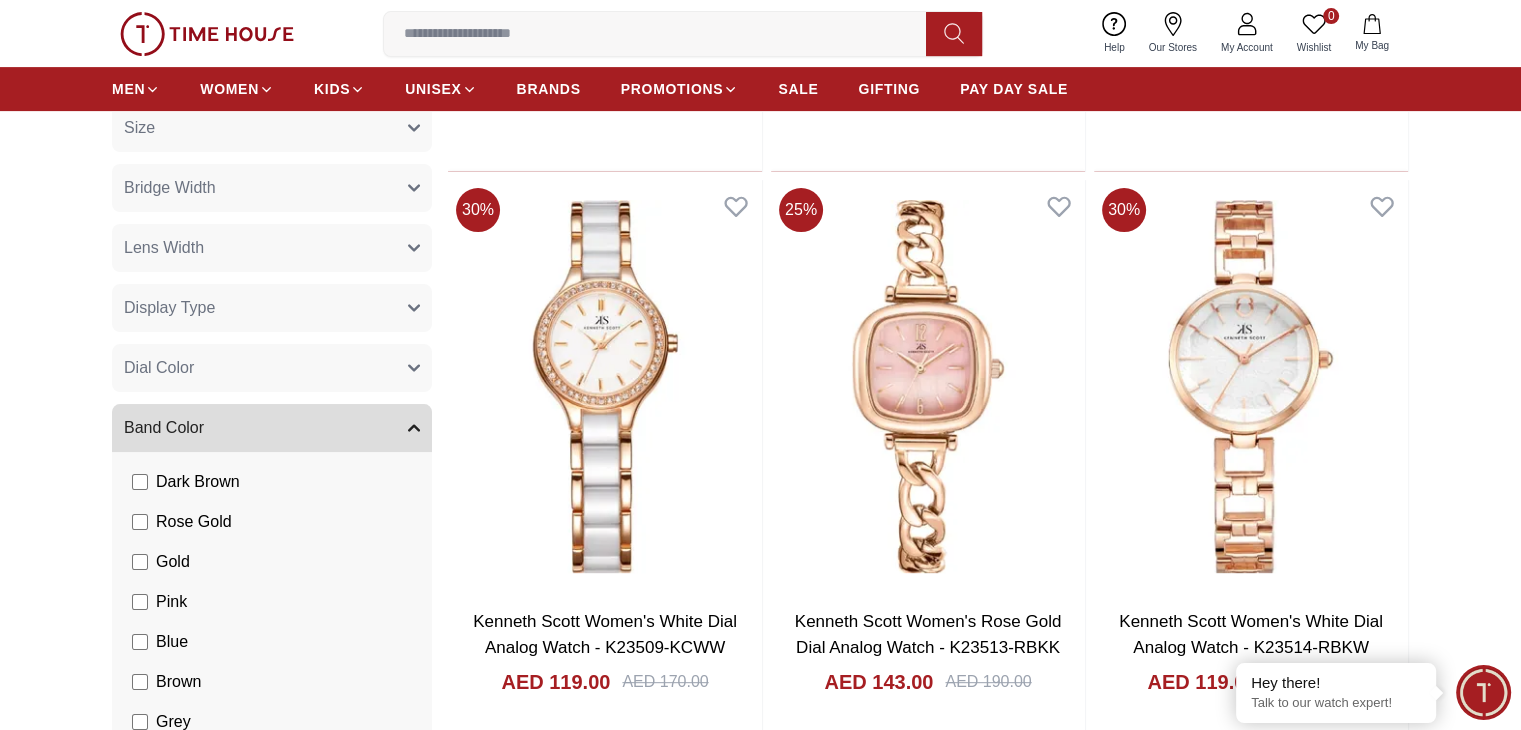 scroll, scrollTop: 320, scrollLeft: 0, axis: vertical 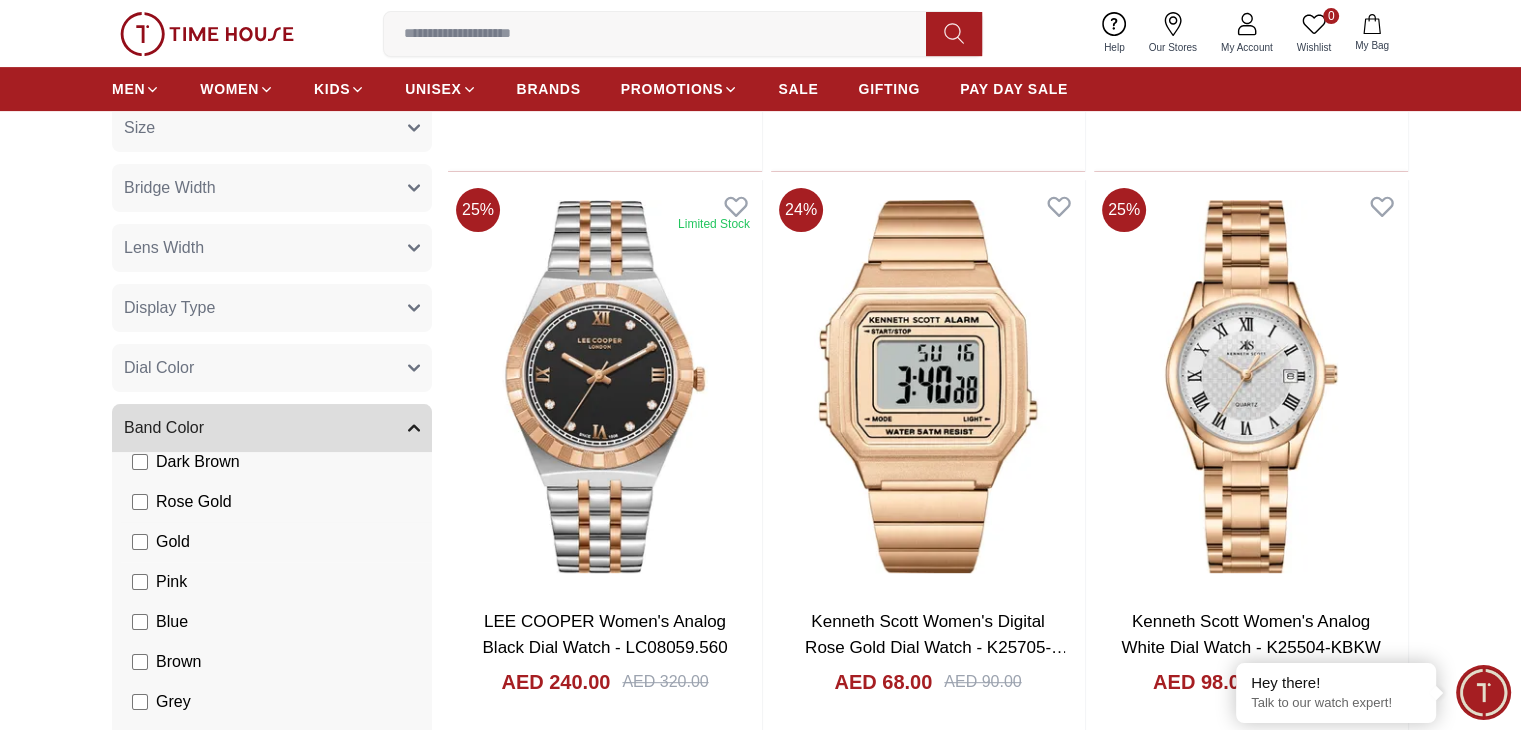 click on "Gold" at bounding box center [0, 0] 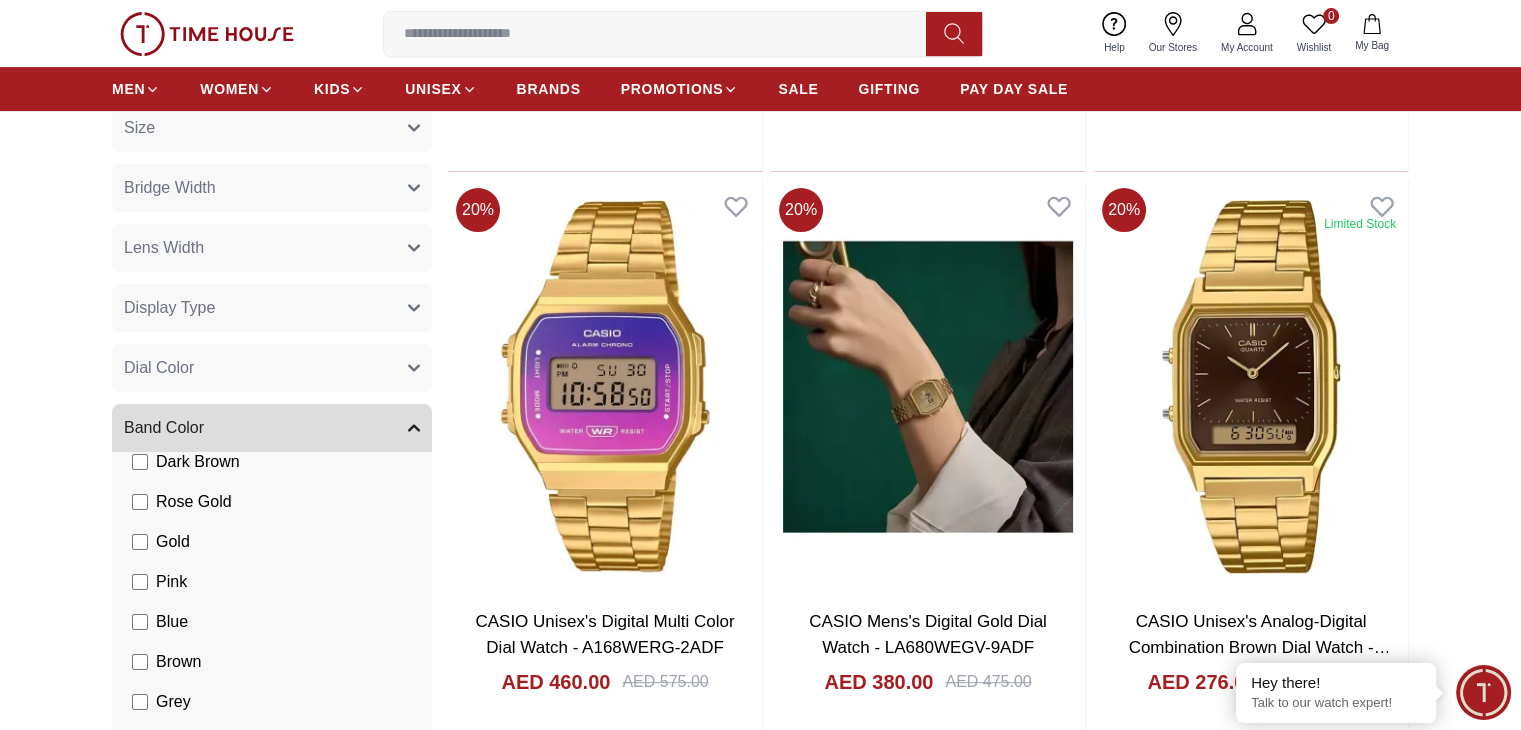 click on "Band Color" at bounding box center (272, 428) 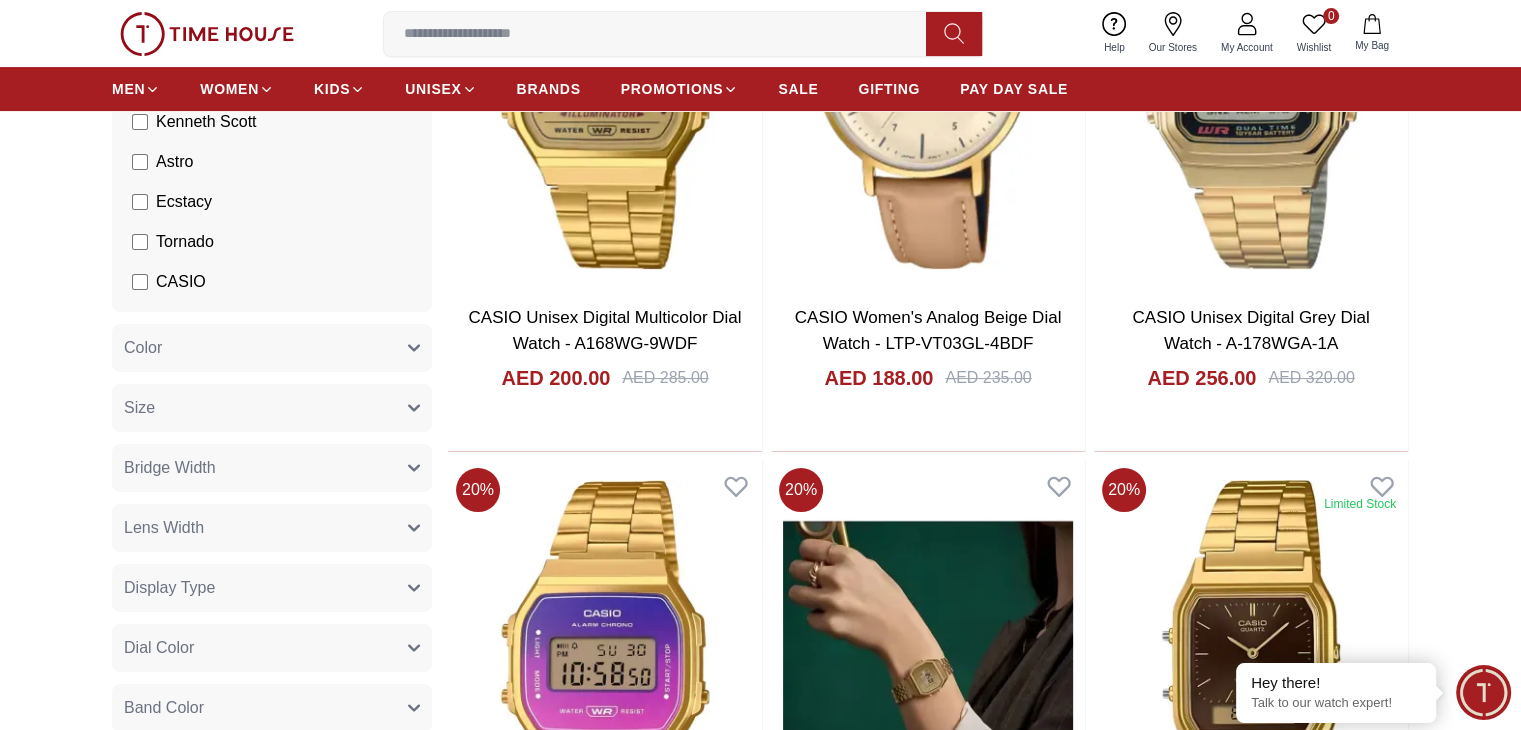 scroll, scrollTop: 415, scrollLeft: 0, axis: vertical 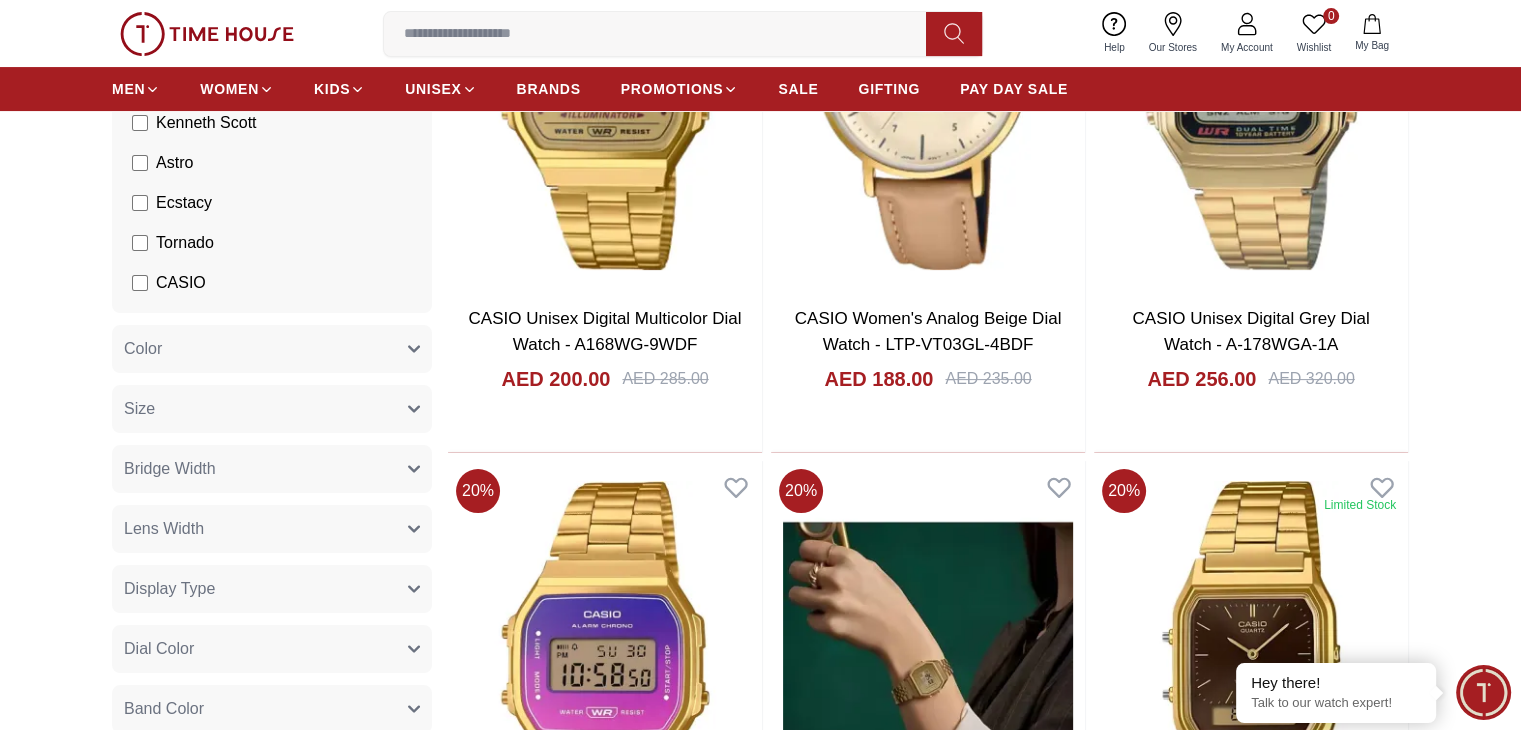 click on "Color" at bounding box center (272, 349) 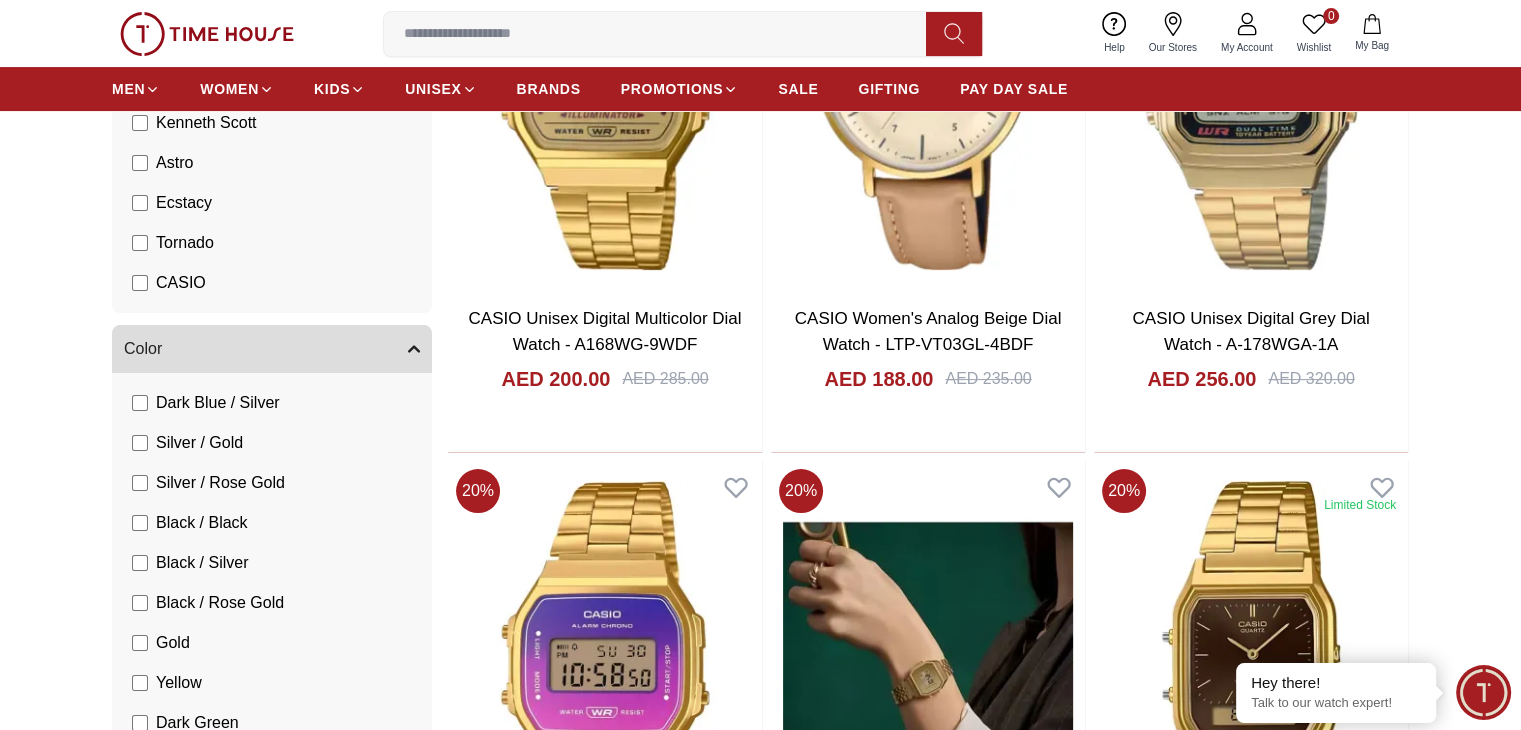 scroll, scrollTop: 608, scrollLeft: 0, axis: vertical 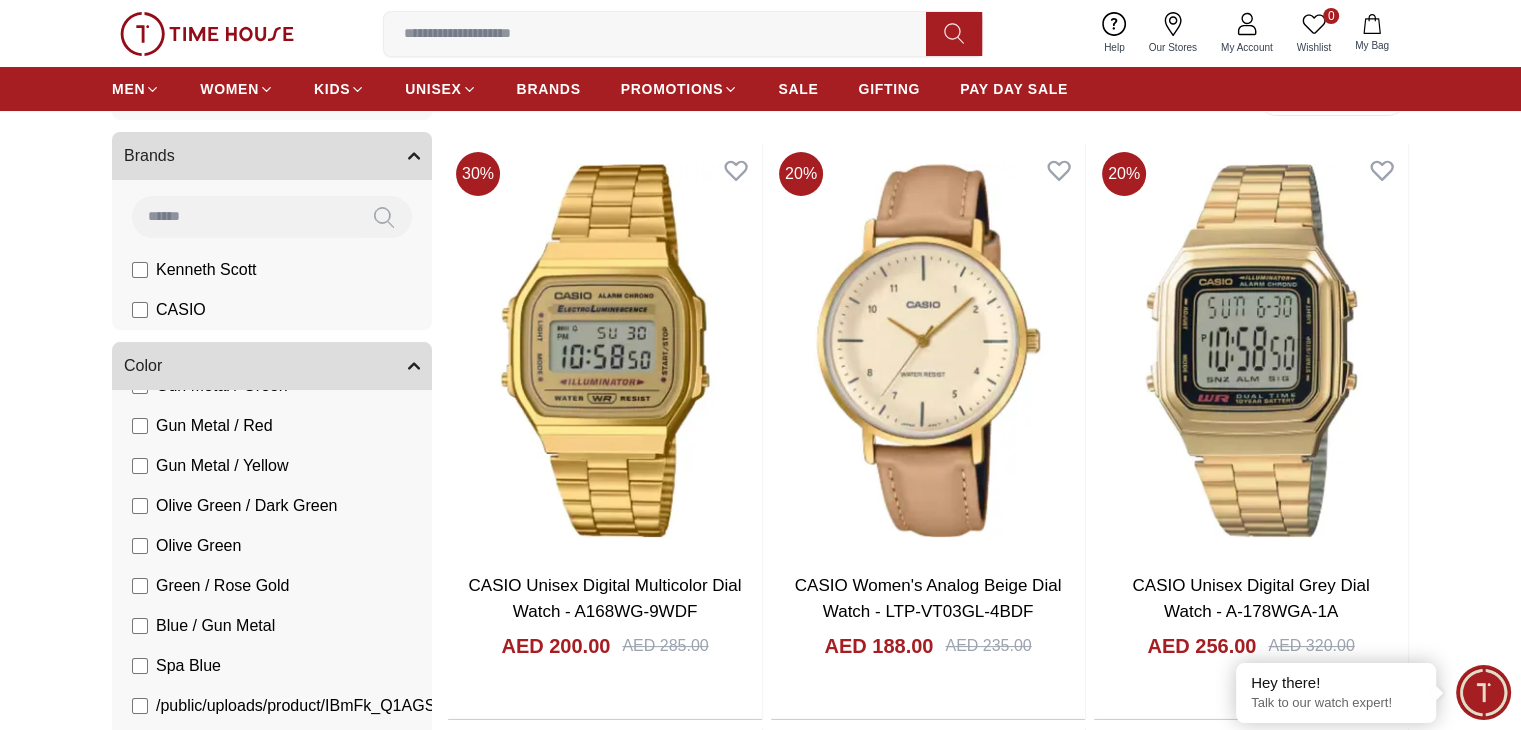 click on "Color" at bounding box center (272, 366) 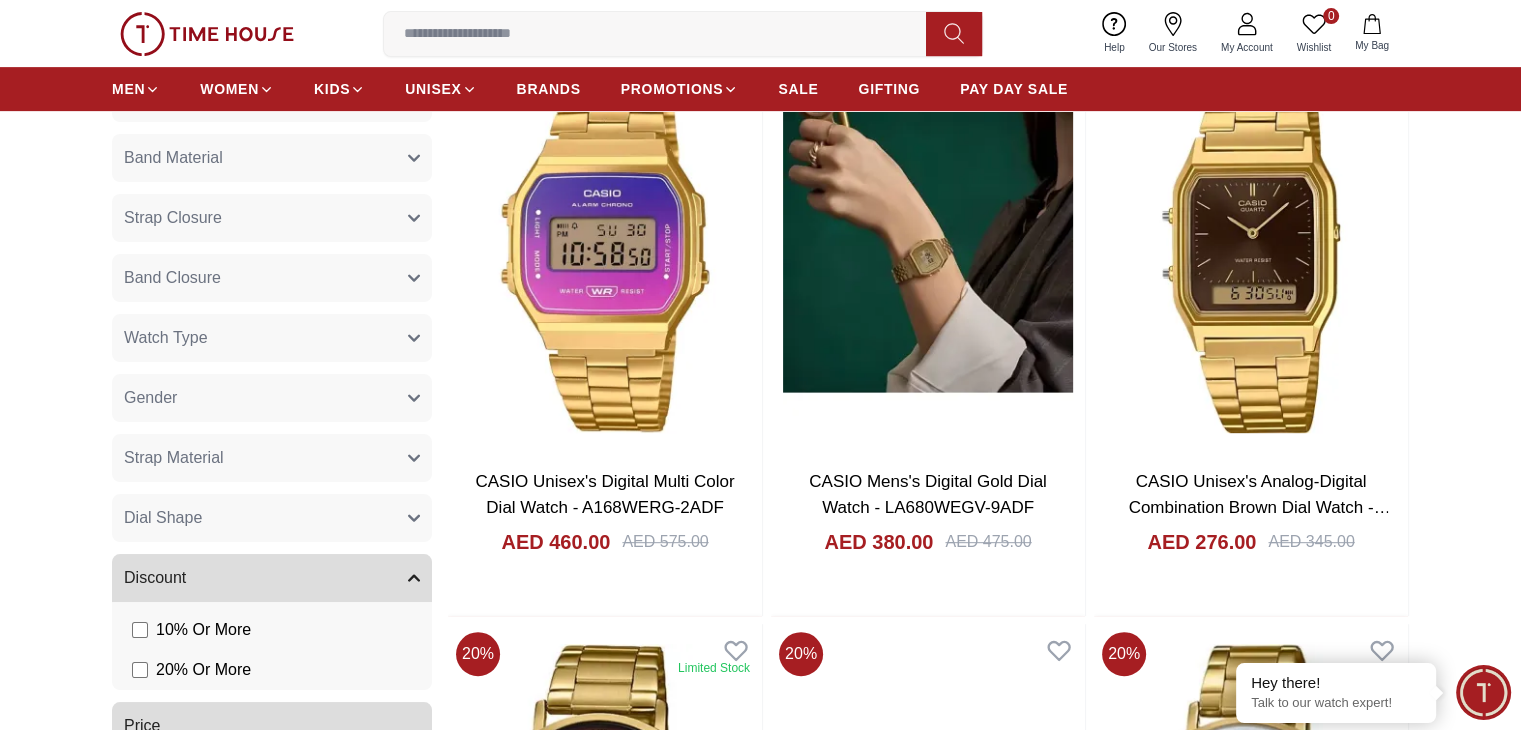 scroll, scrollTop: 839, scrollLeft: 0, axis: vertical 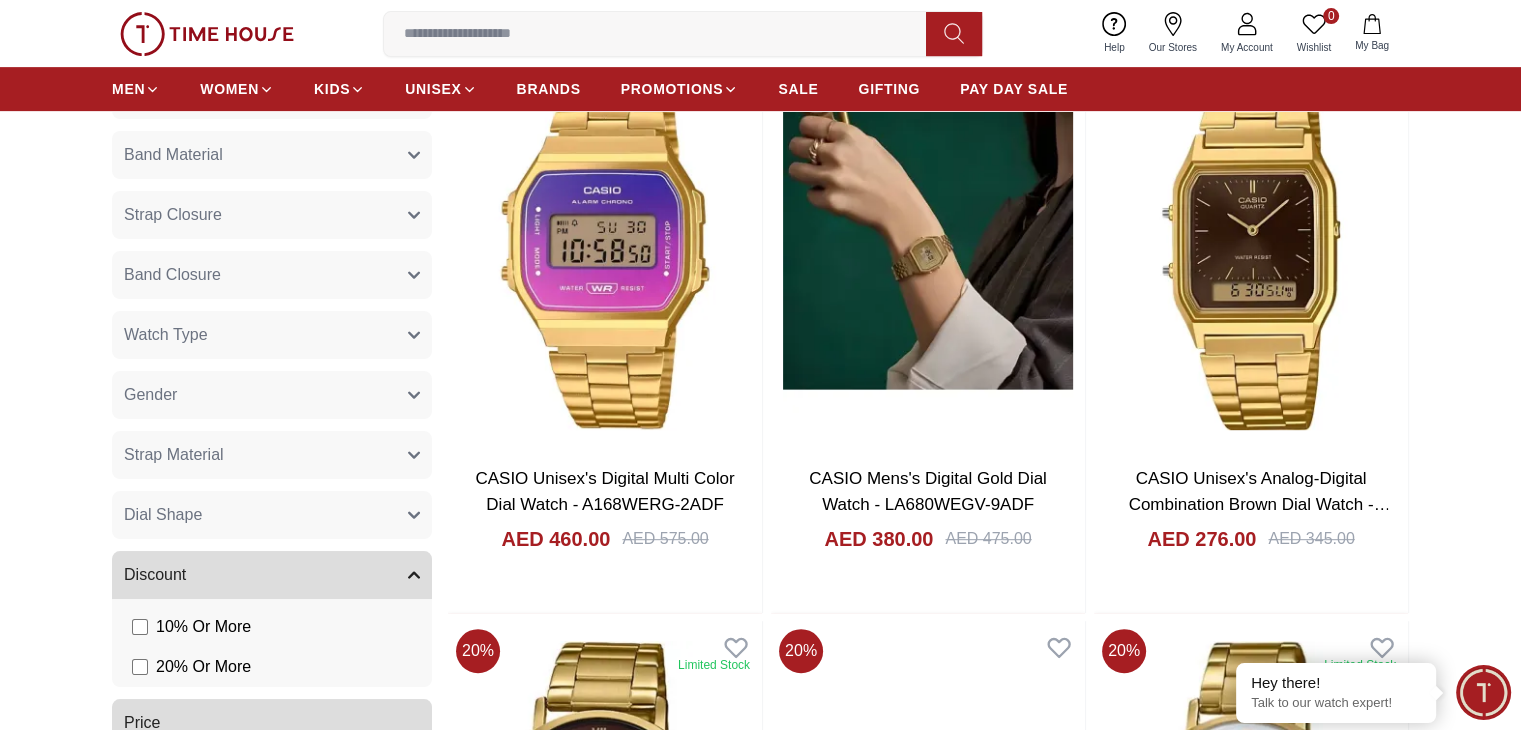 click on "Gender" at bounding box center (272, 395) 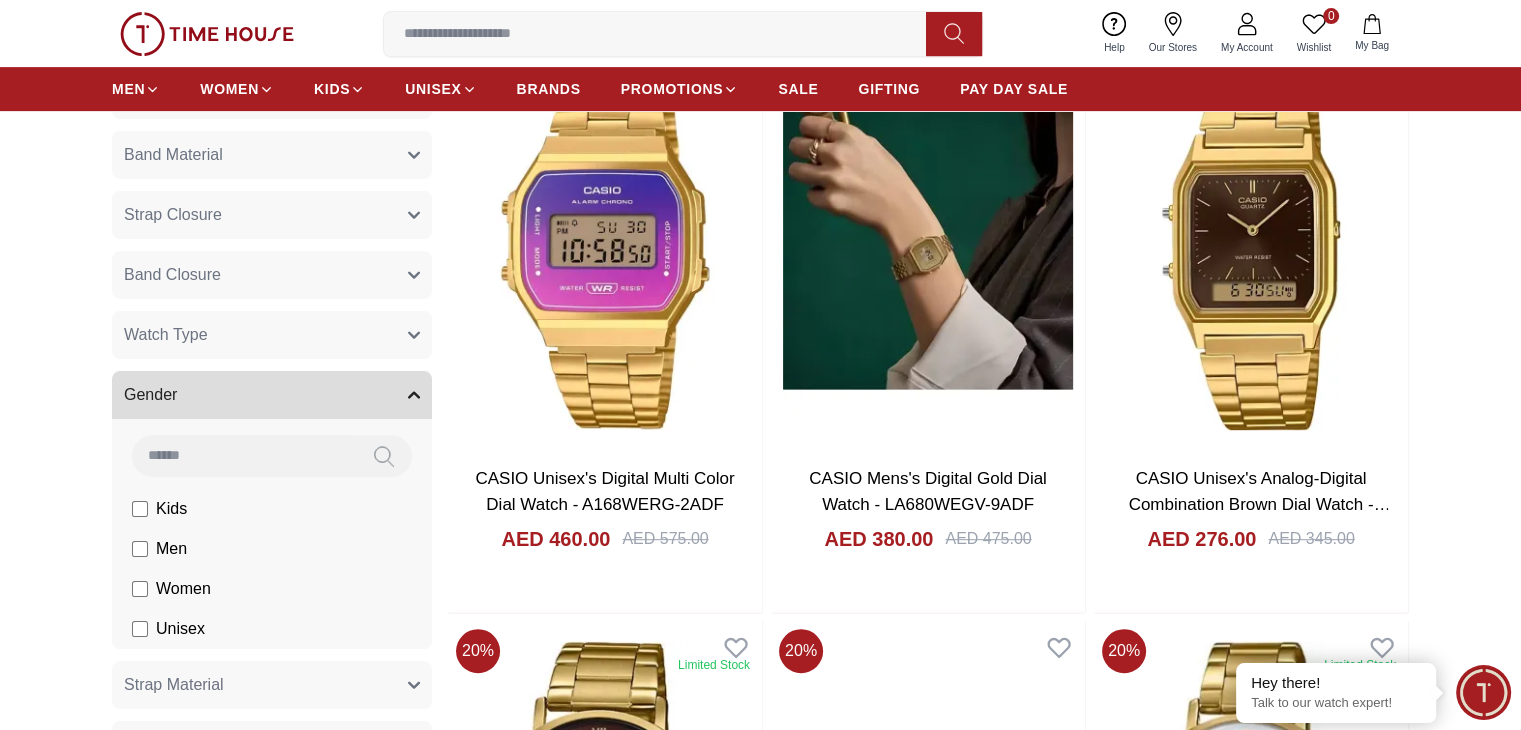 click on "Women" at bounding box center [183, 589] 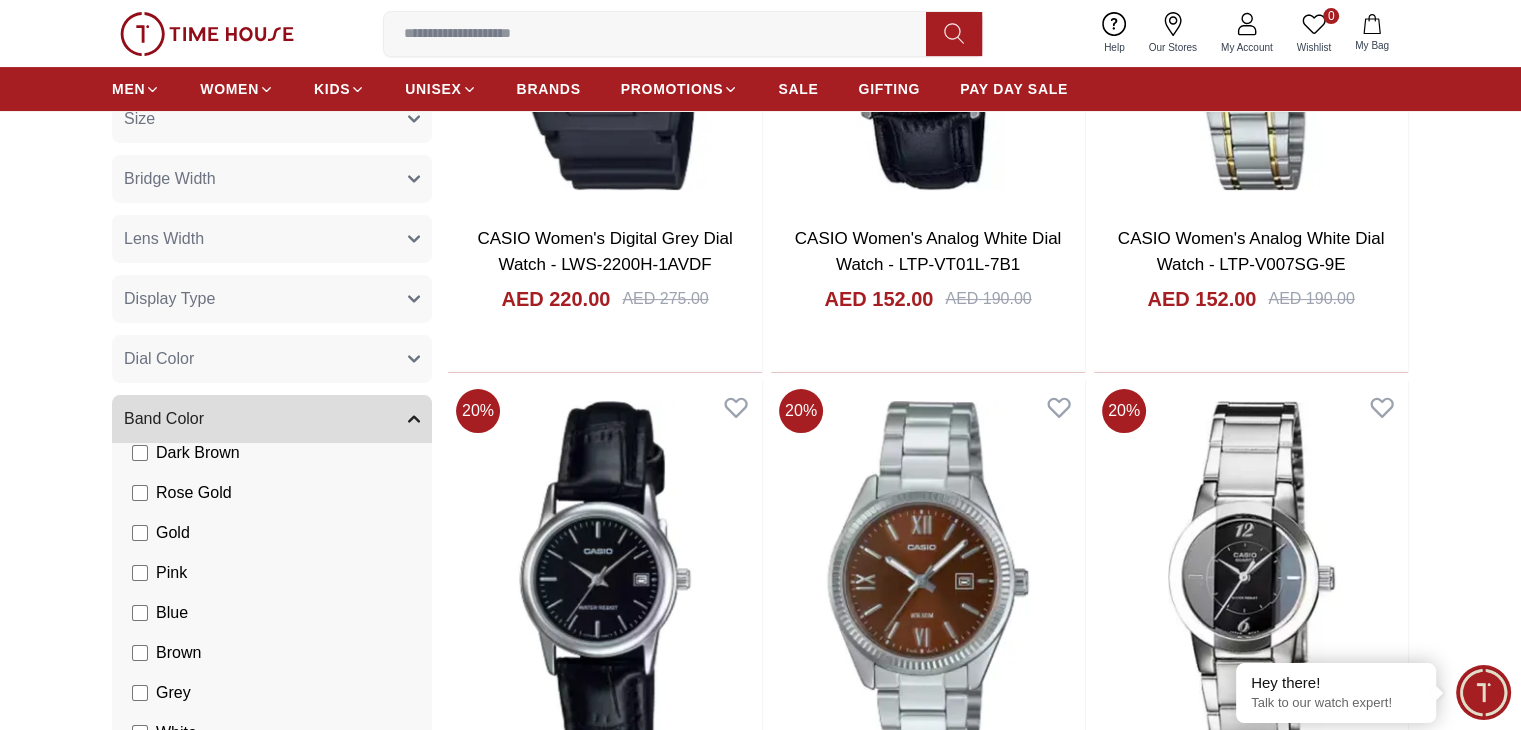 scroll, scrollTop: 496, scrollLeft: 0, axis: vertical 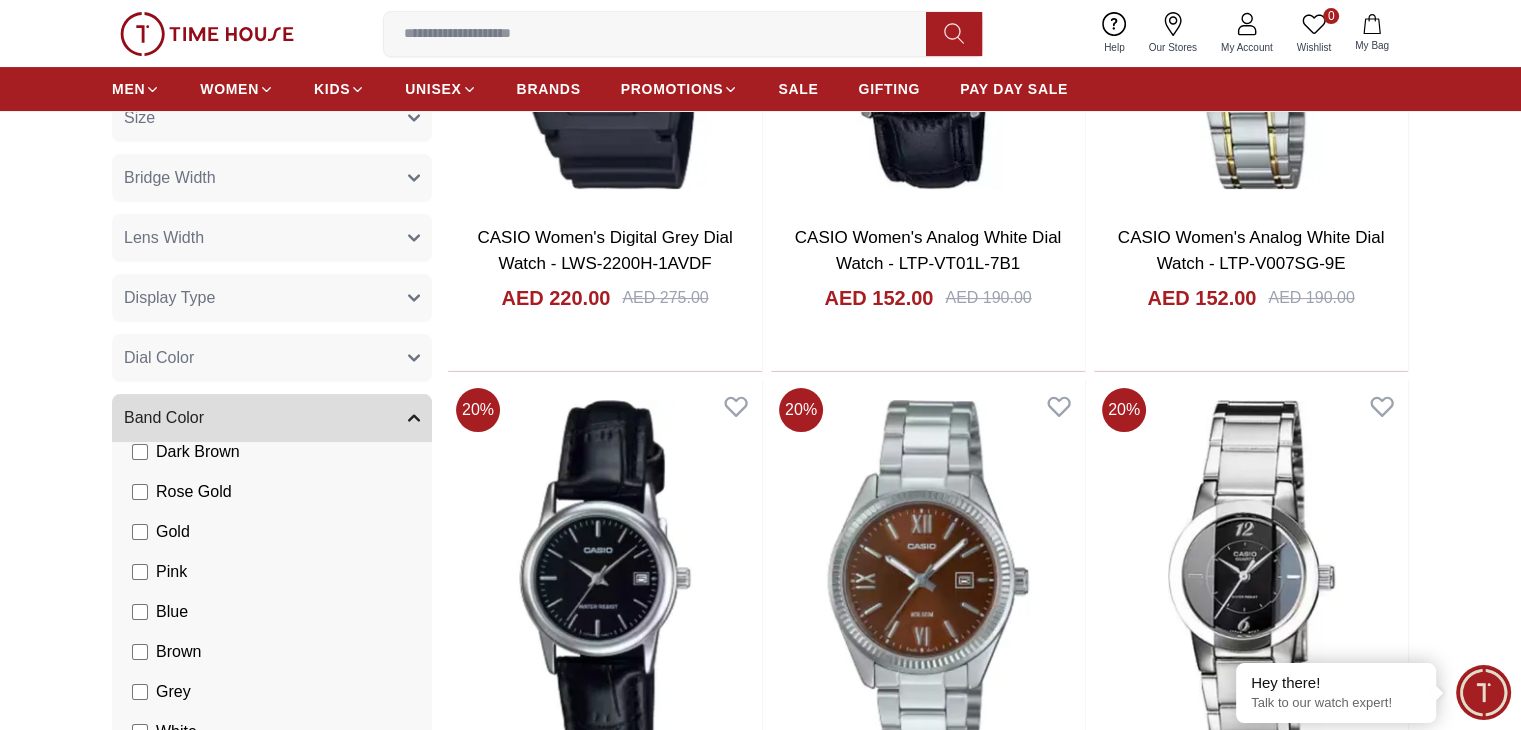click on "Band Color" at bounding box center (272, 418) 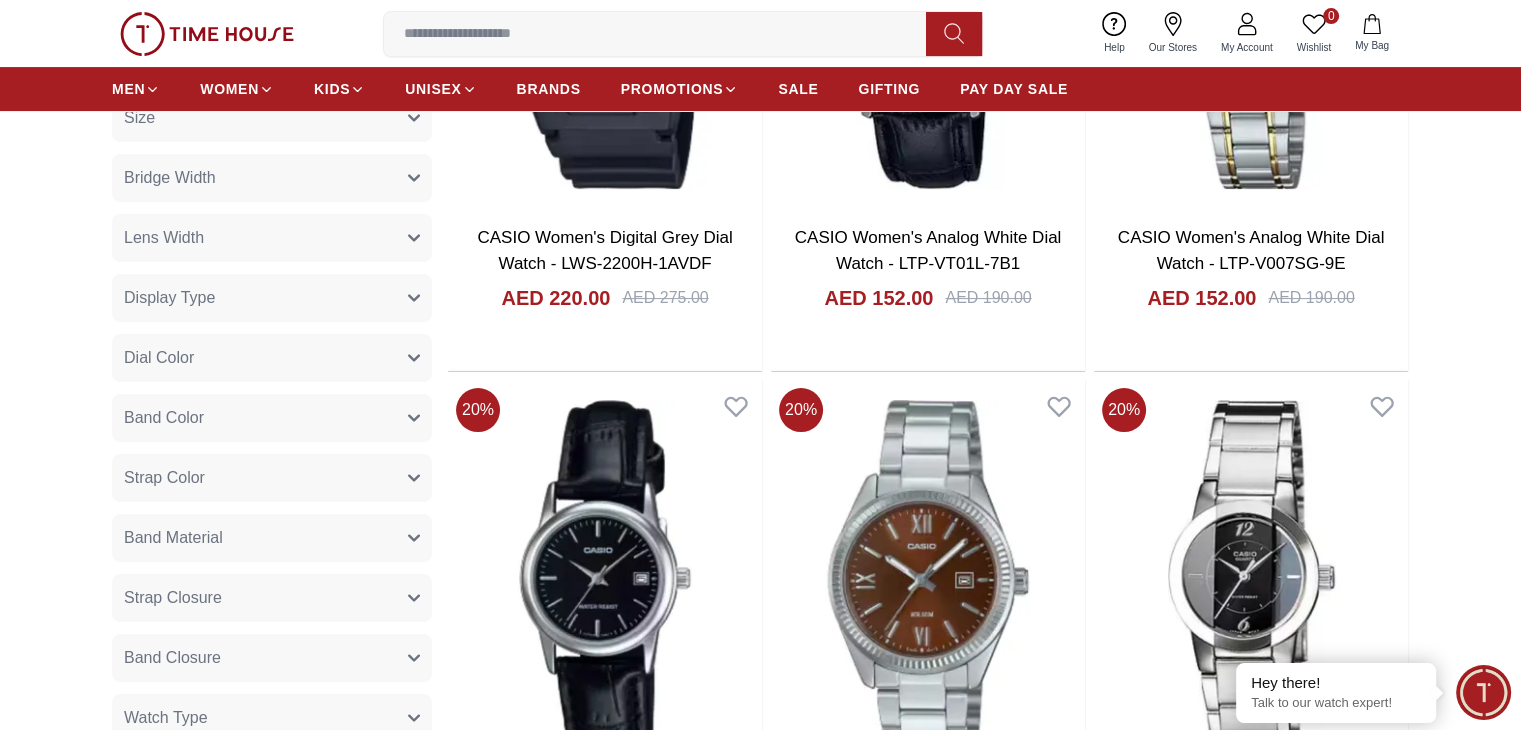 click on "Strap Color" at bounding box center (272, 478) 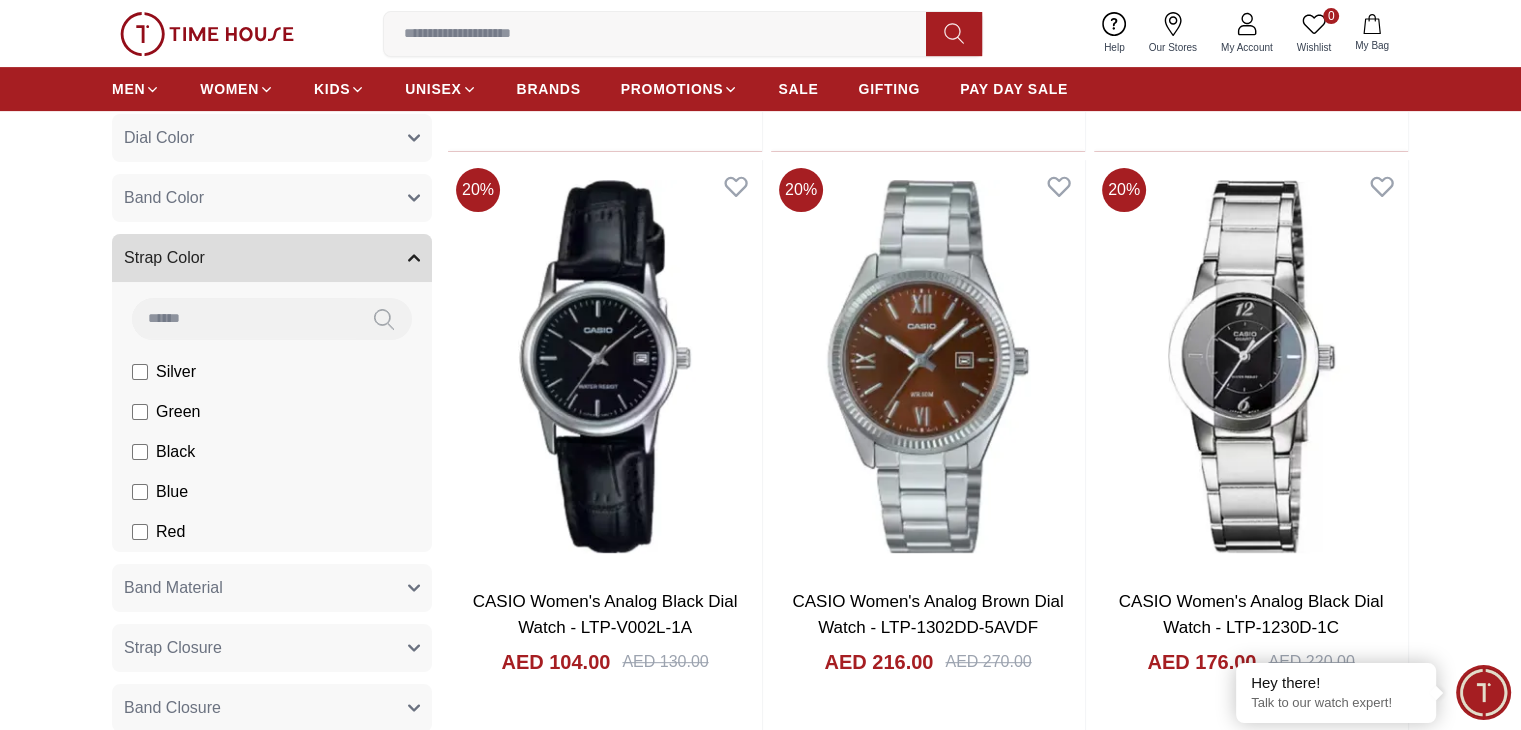 scroll, scrollTop: 716, scrollLeft: 0, axis: vertical 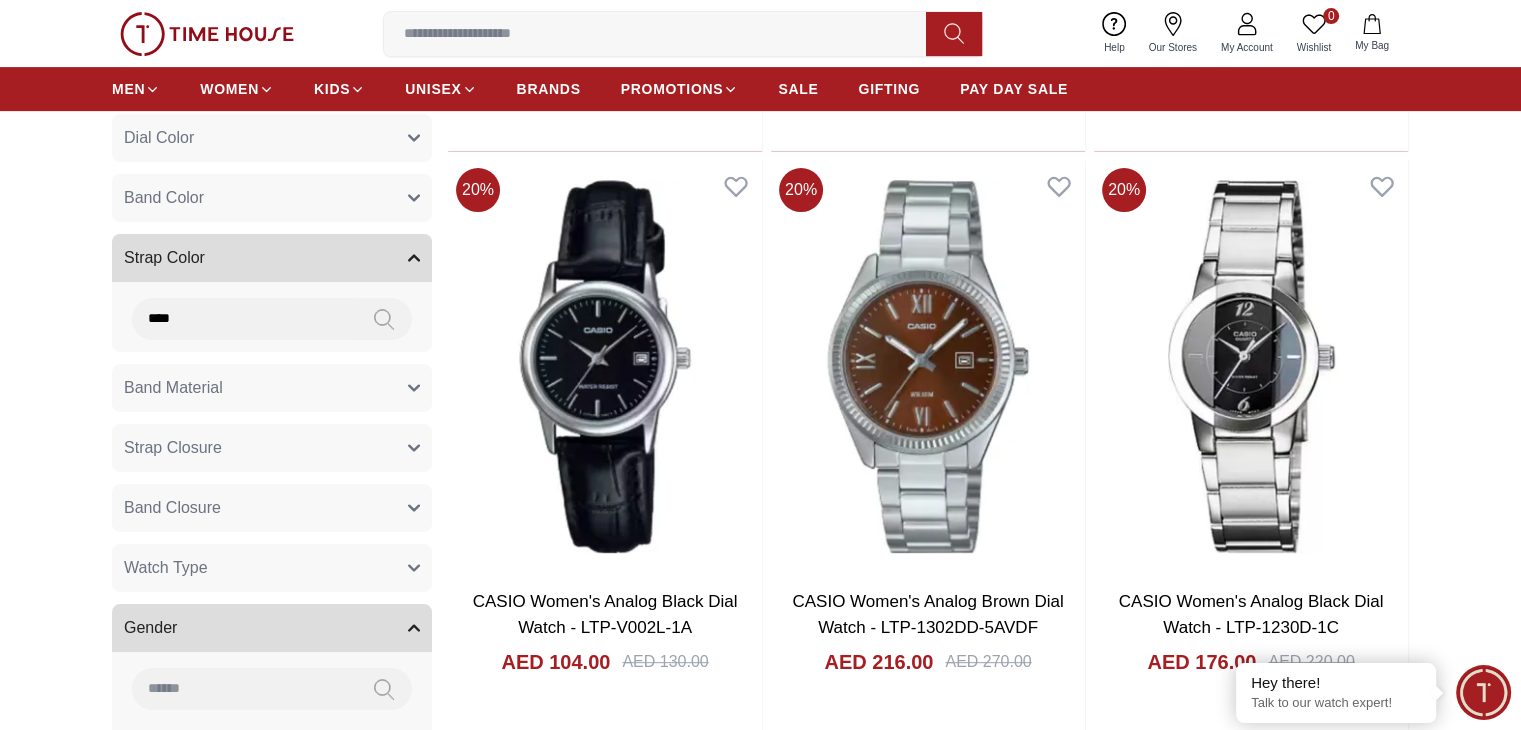 type on "****" 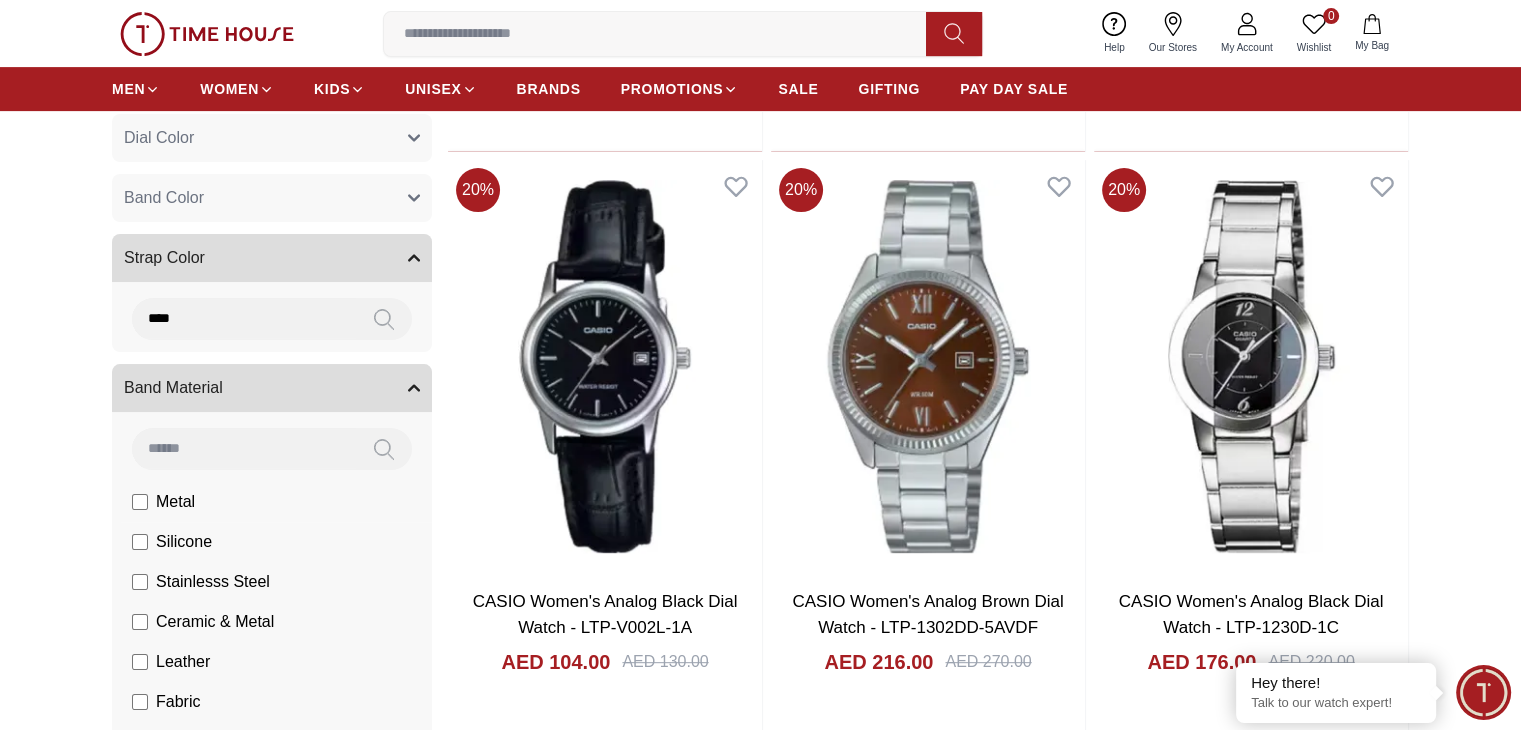 click on "Metal" at bounding box center [206, -298] 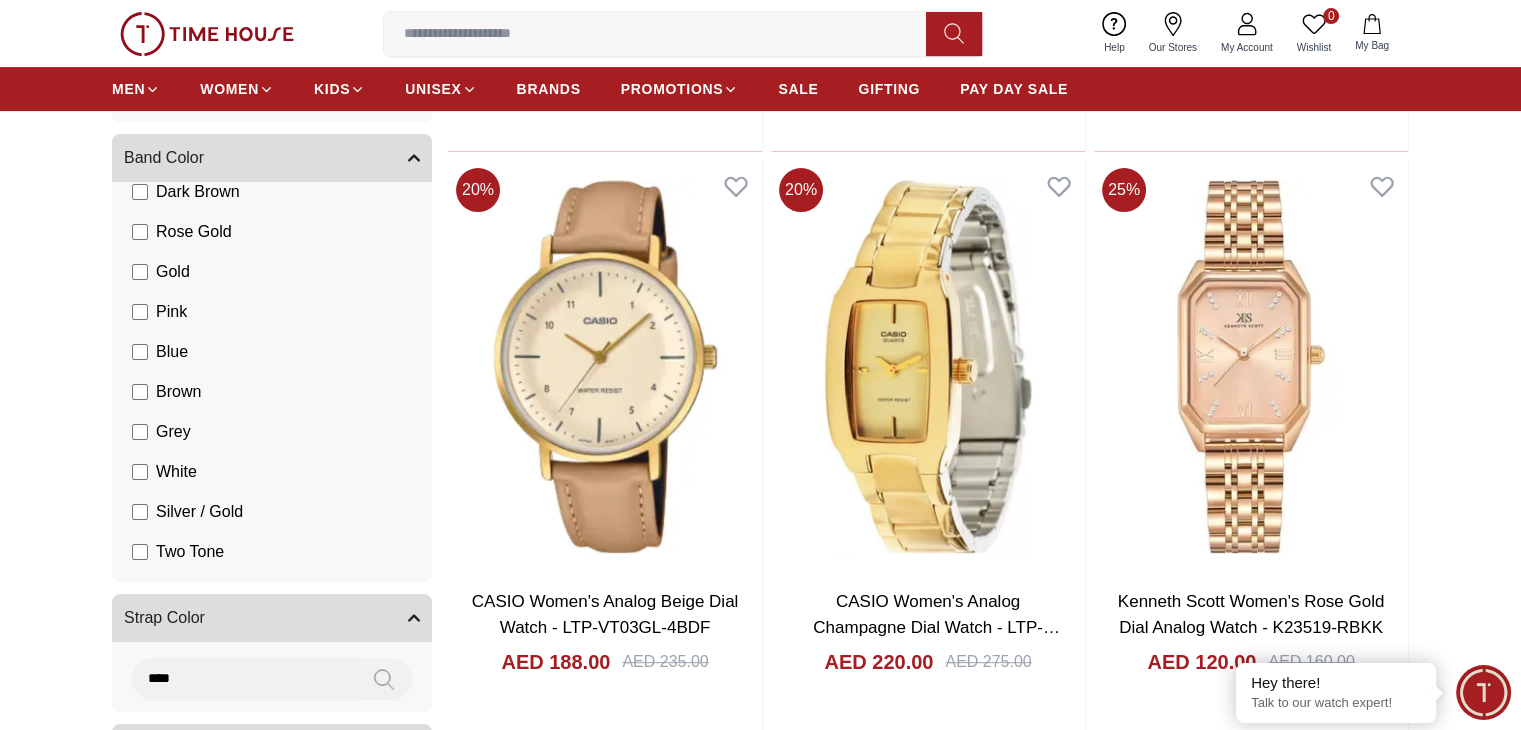 scroll, scrollTop: 676, scrollLeft: 0, axis: vertical 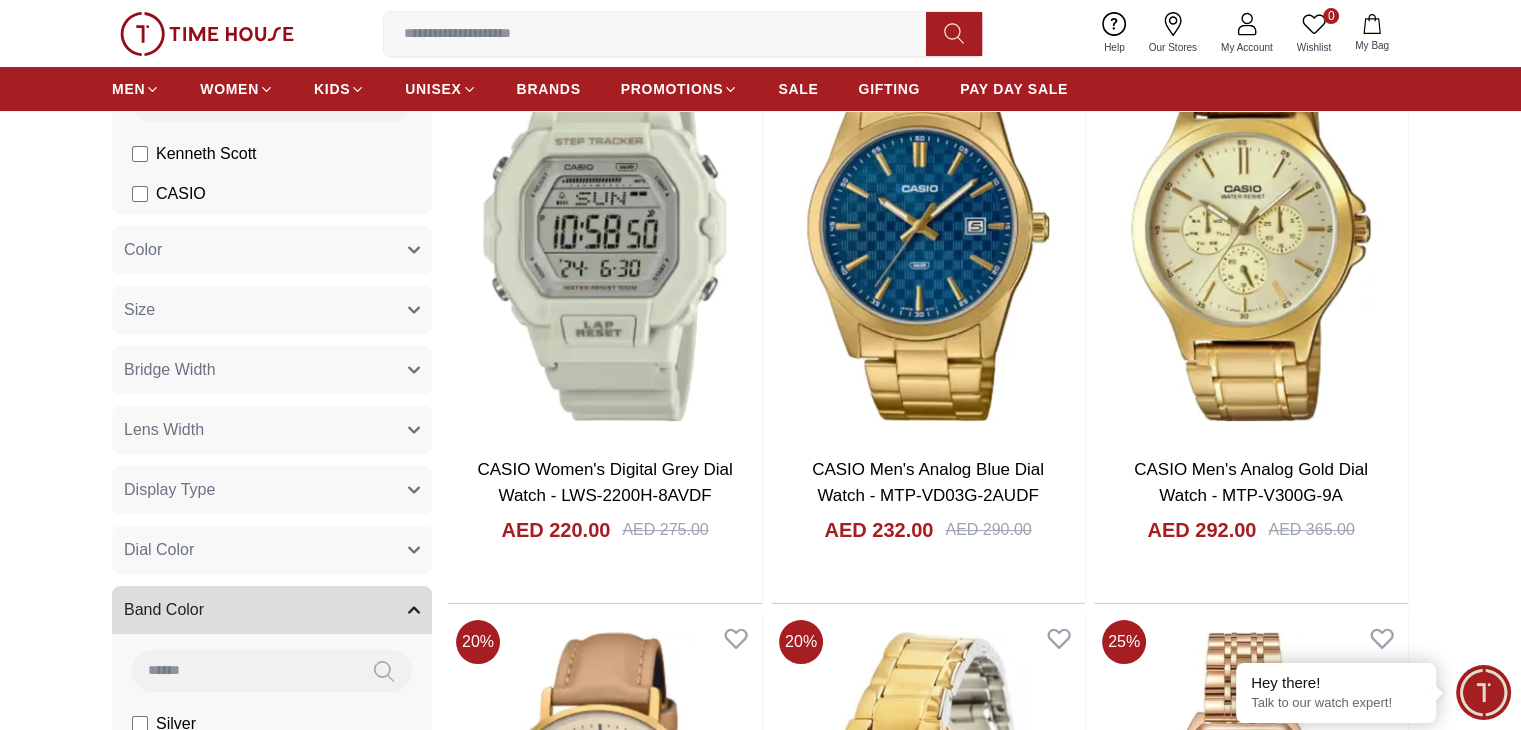 click on "Dial Color" at bounding box center [272, 550] 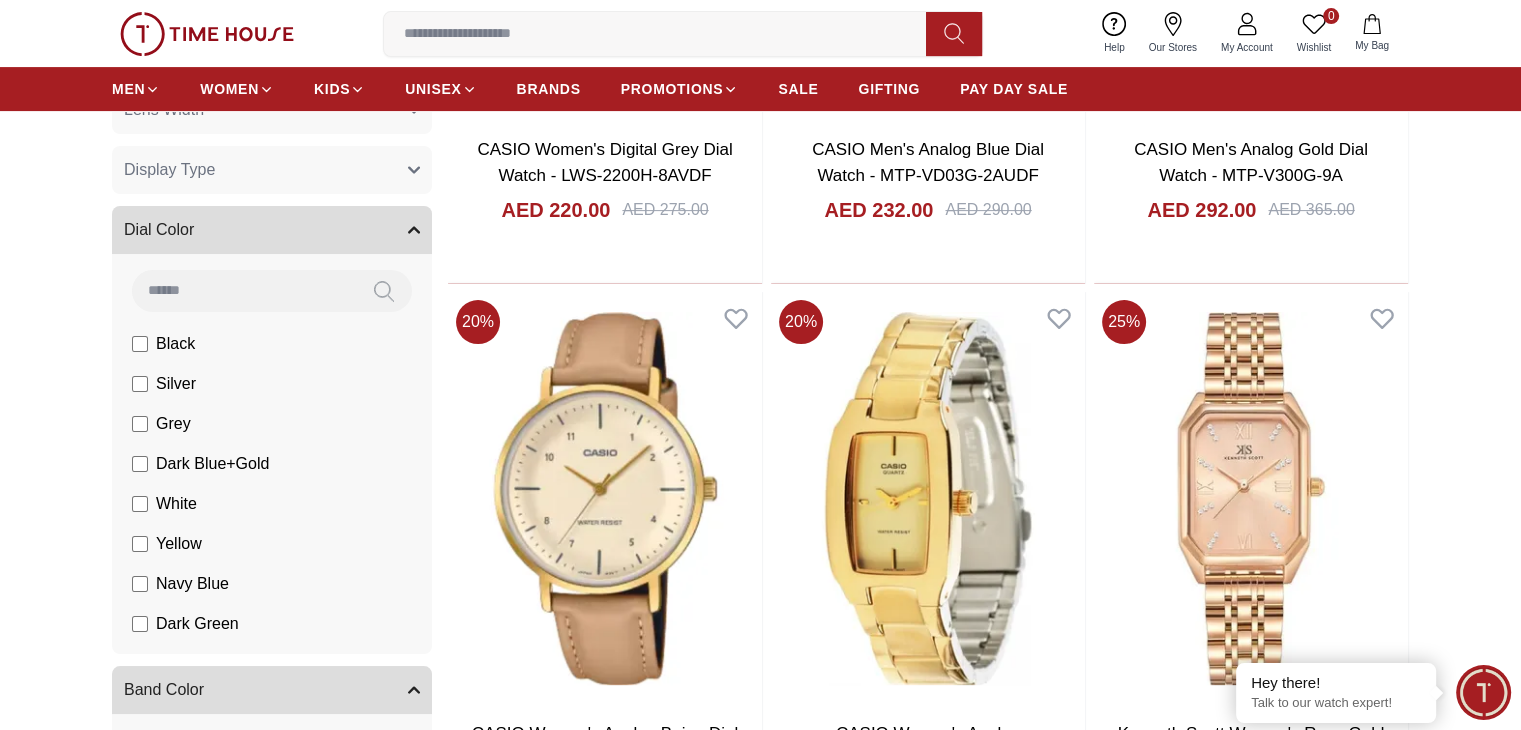 scroll, scrollTop: 584, scrollLeft: 0, axis: vertical 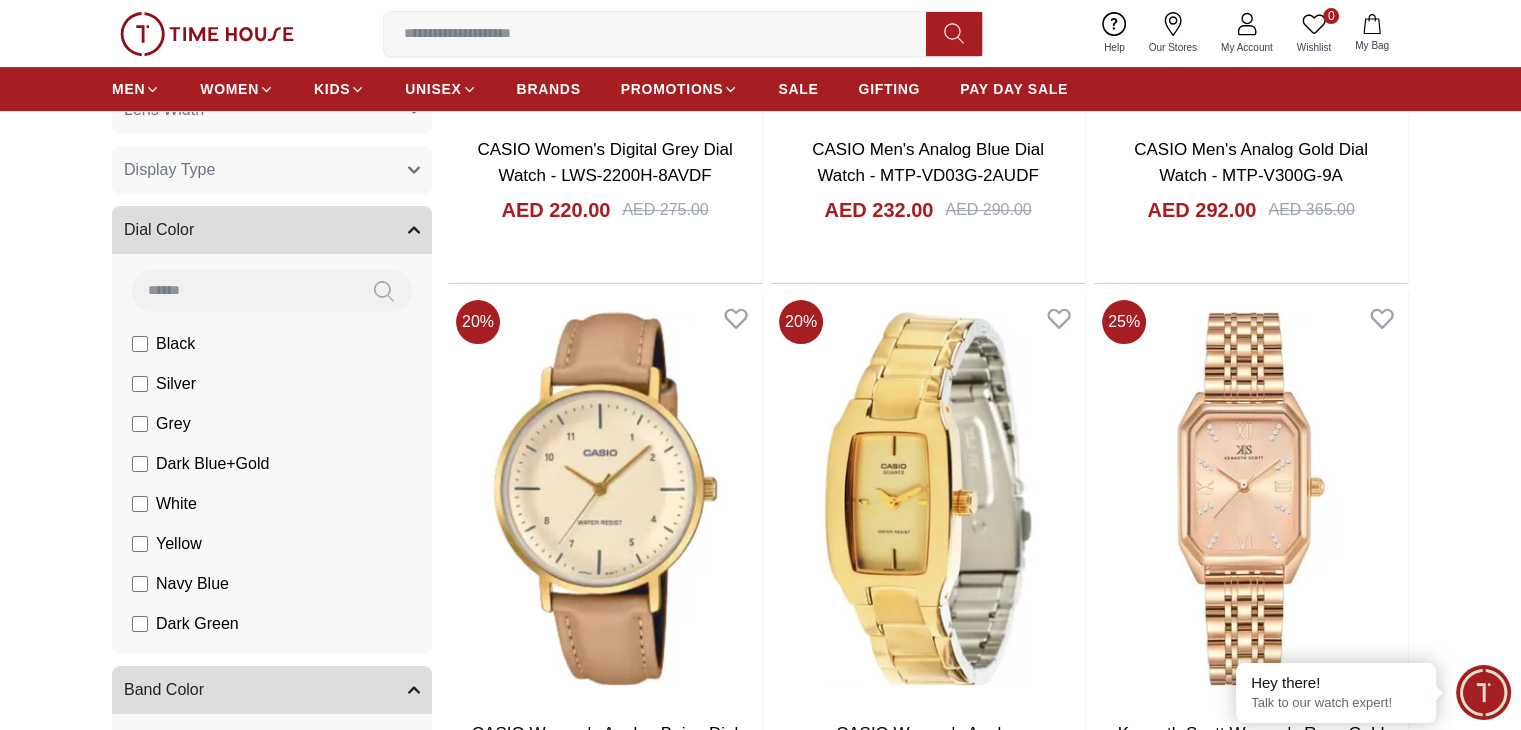click at bounding box center (244, 290) 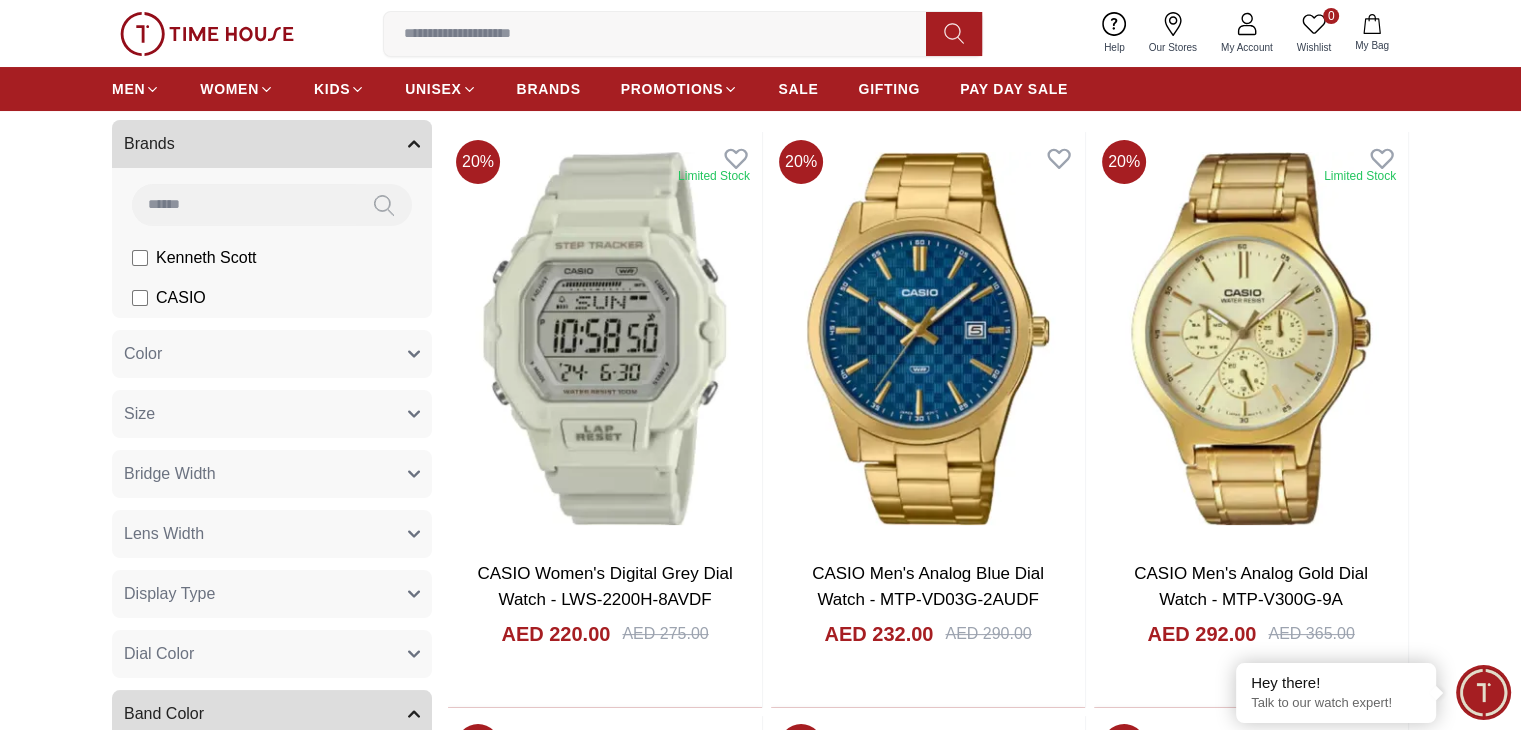 scroll, scrollTop: 160, scrollLeft: 0, axis: vertical 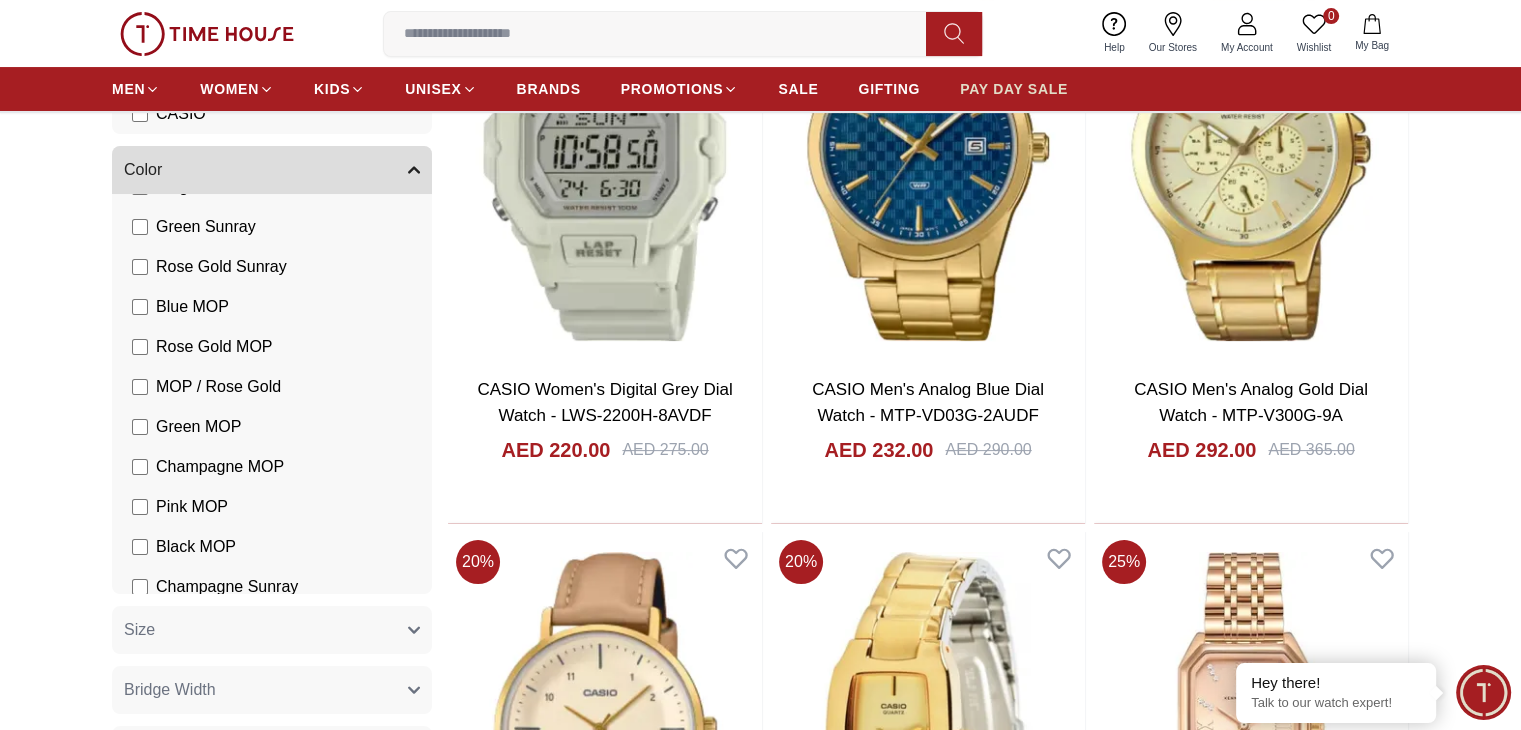 click on "PAY DAY SALE" at bounding box center [1014, 89] 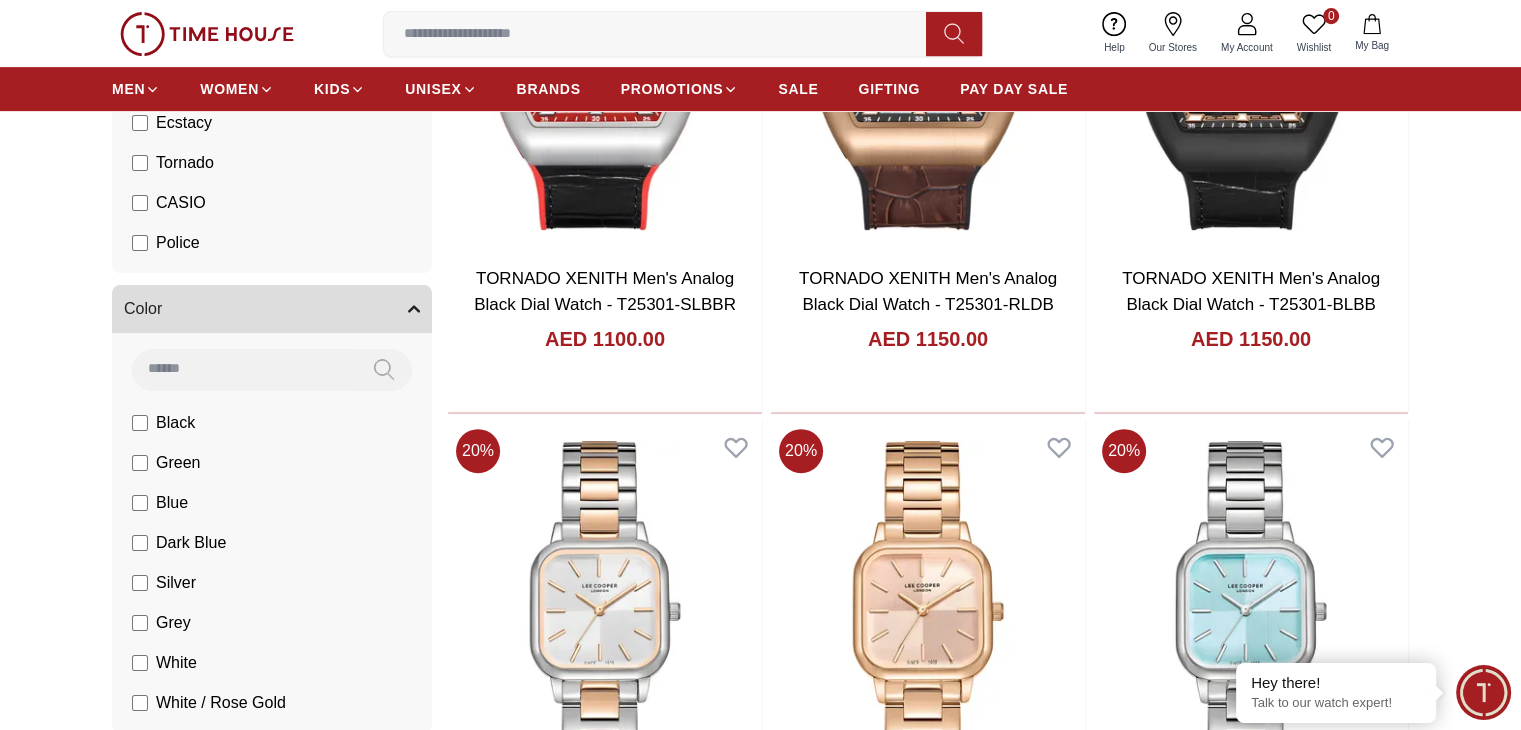 scroll, scrollTop: 989, scrollLeft: 0, axis: vertical 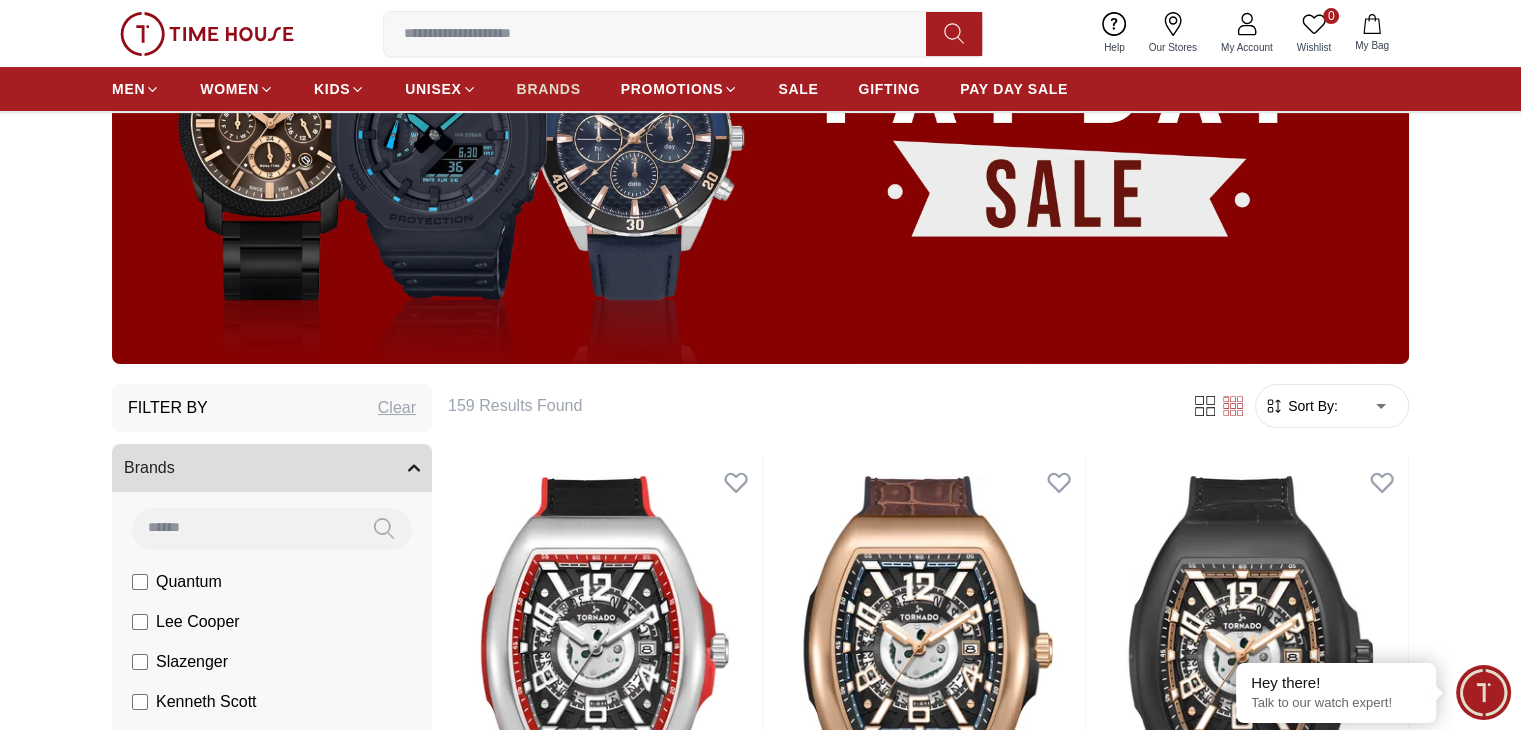 click on "BRANDS" at bounding box center (549, 89) 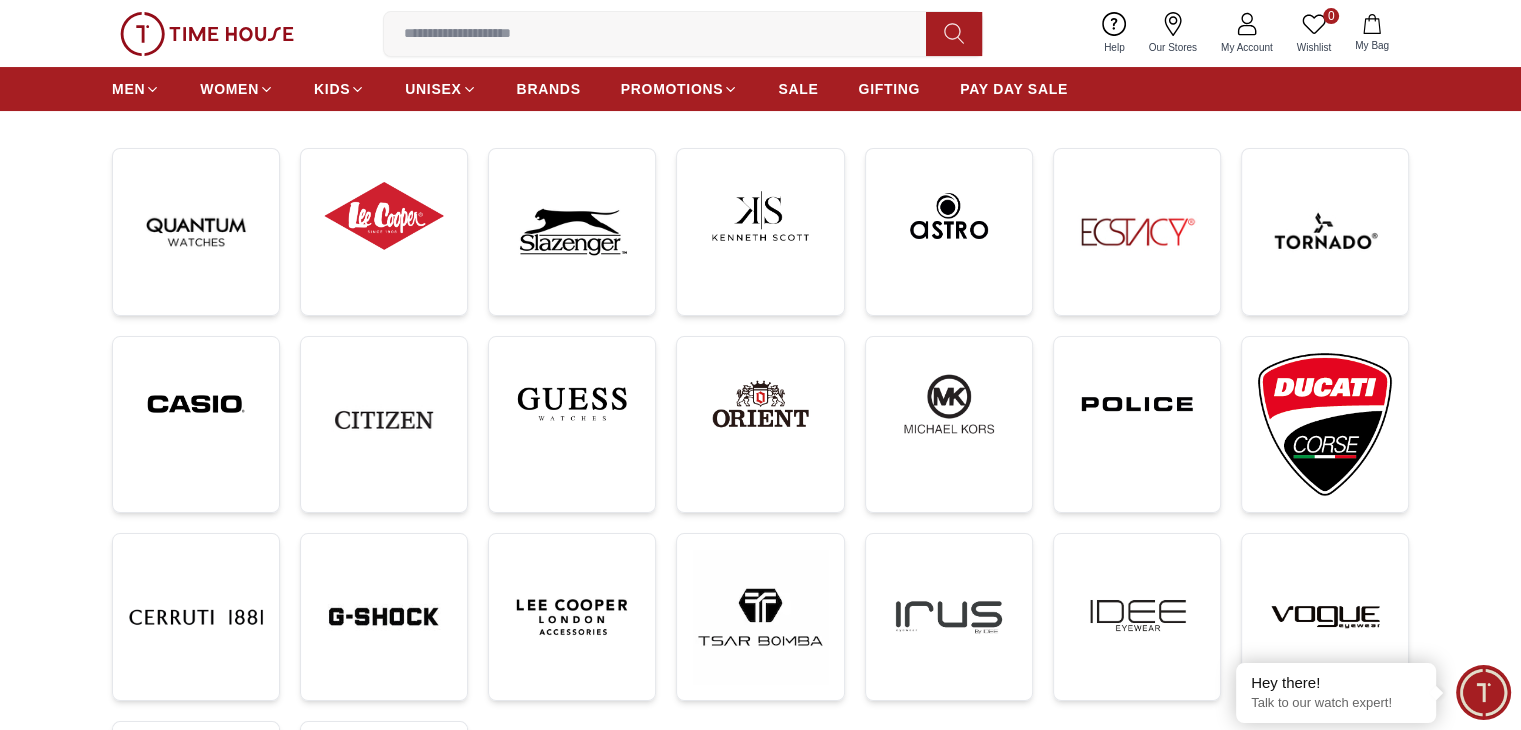 scroll, scrollTop: 287, scrollLeft: 0, axis: vertical 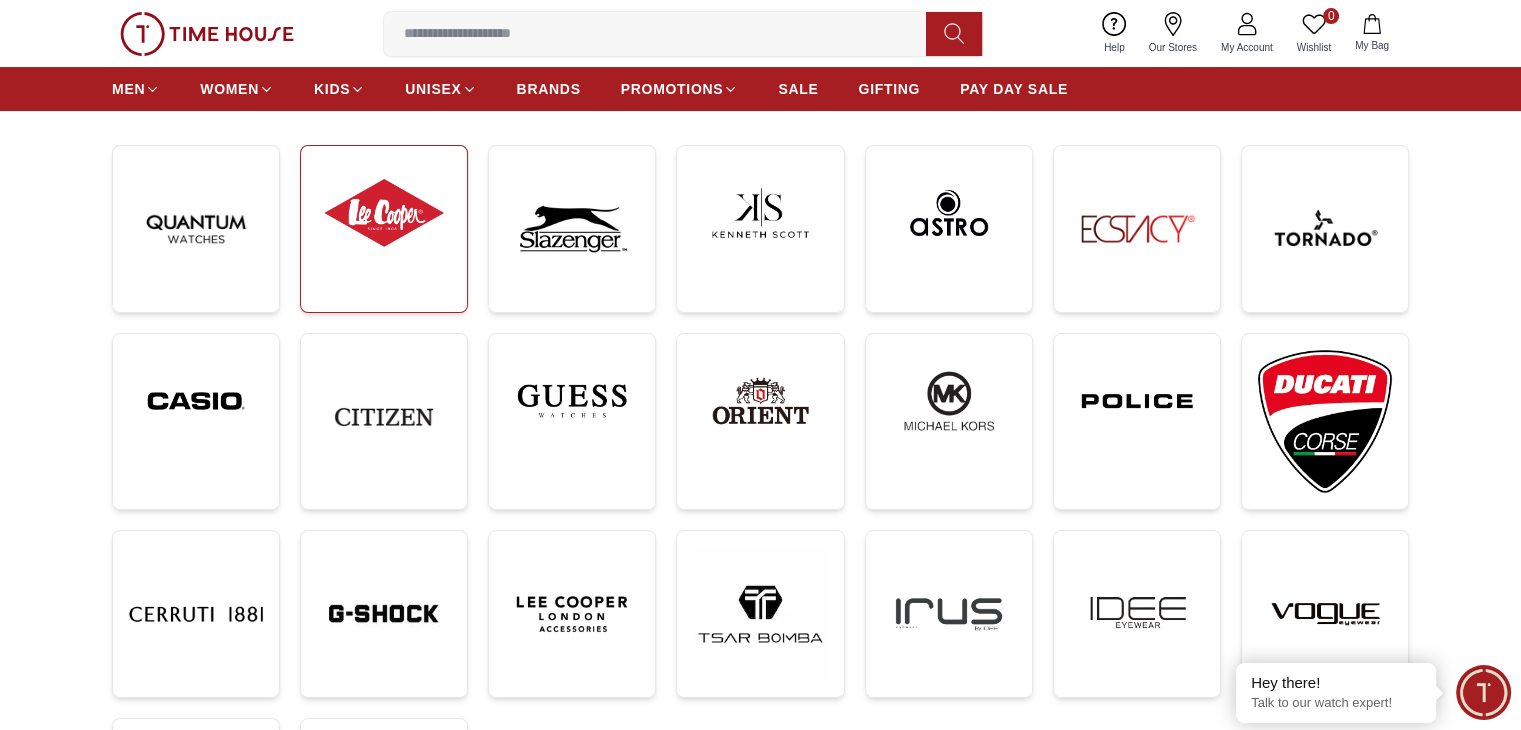 click at bounding box center [384, 213] 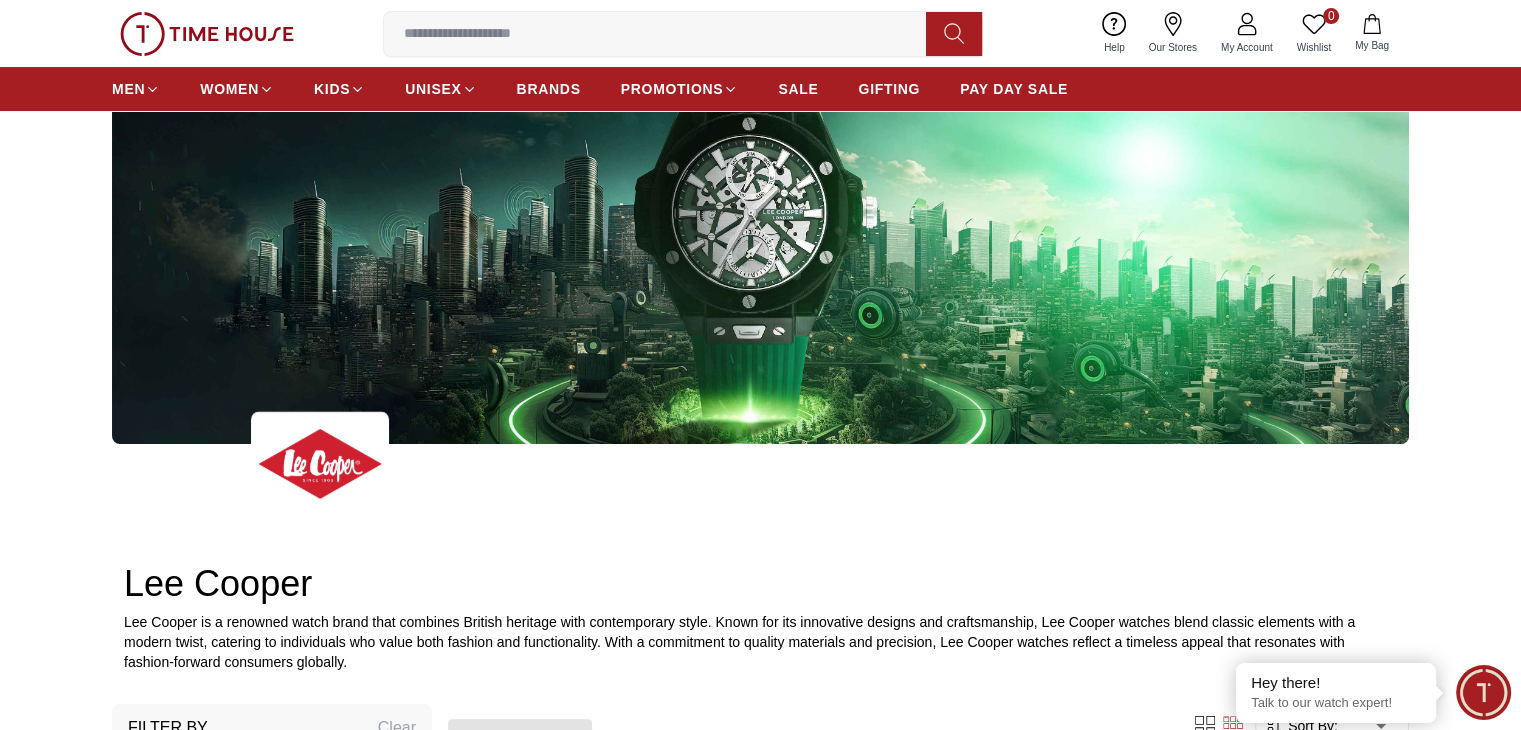 scroll, scrollTop: 0, scrollLeft: 0, axis: both 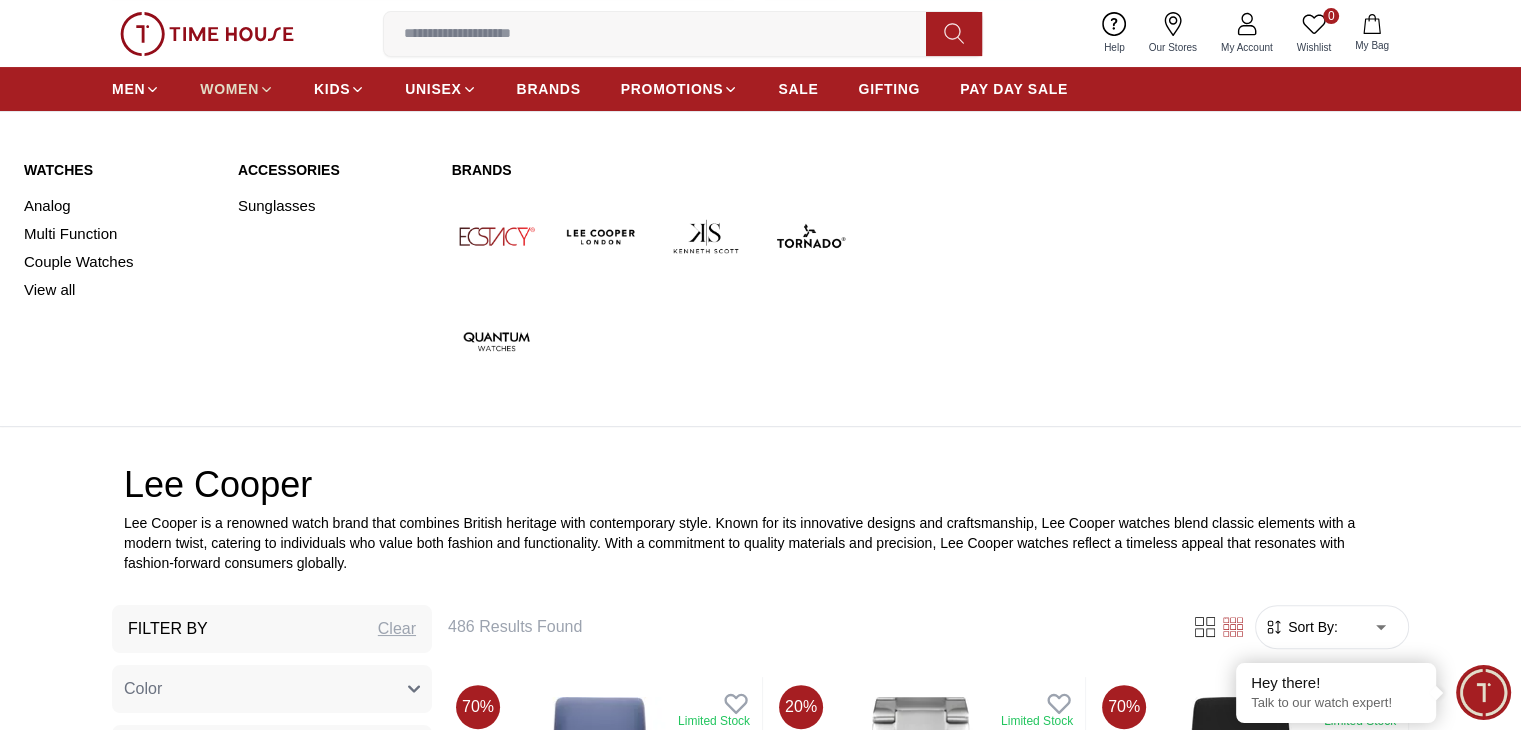 click 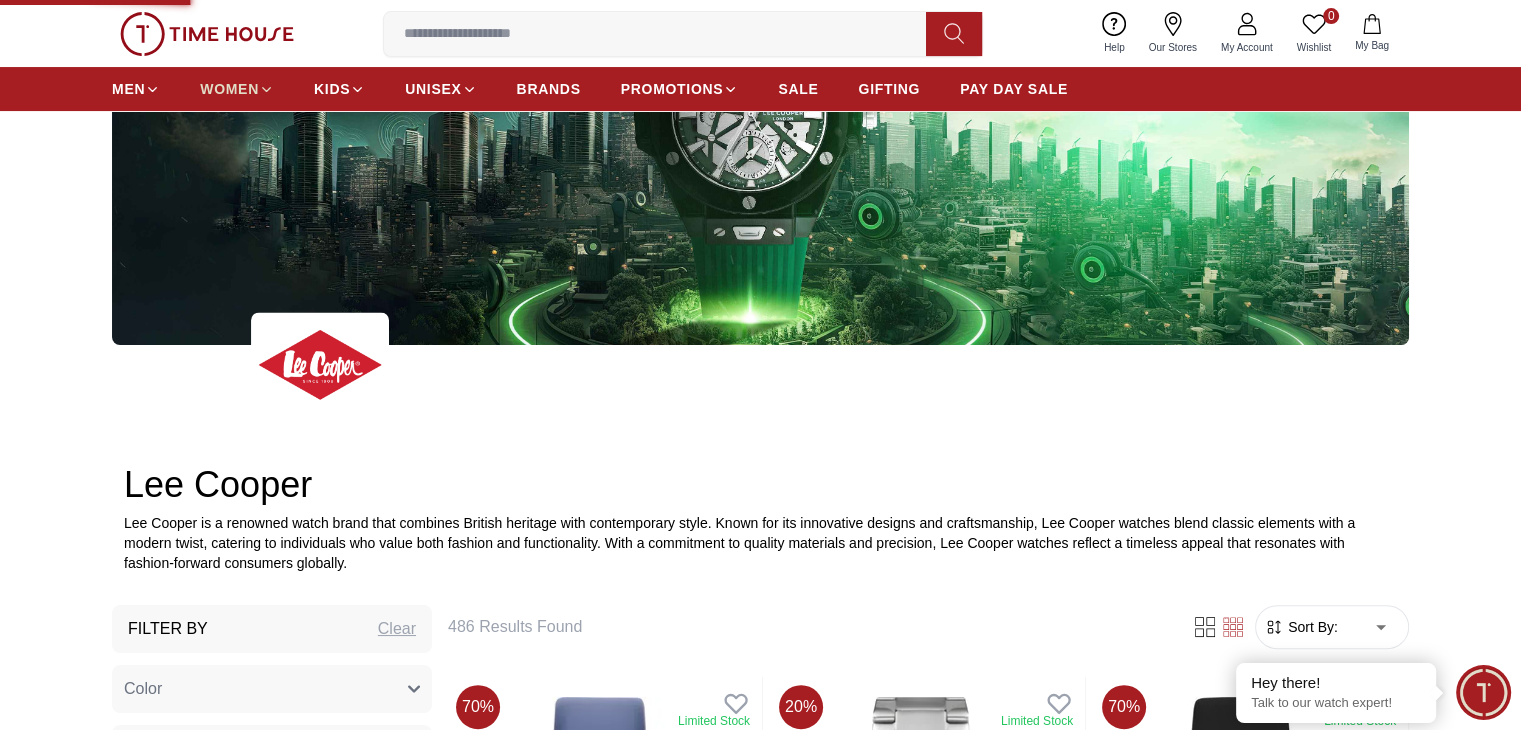 scroll, scrollTop: 0, scrollLeft: 0, axis: both 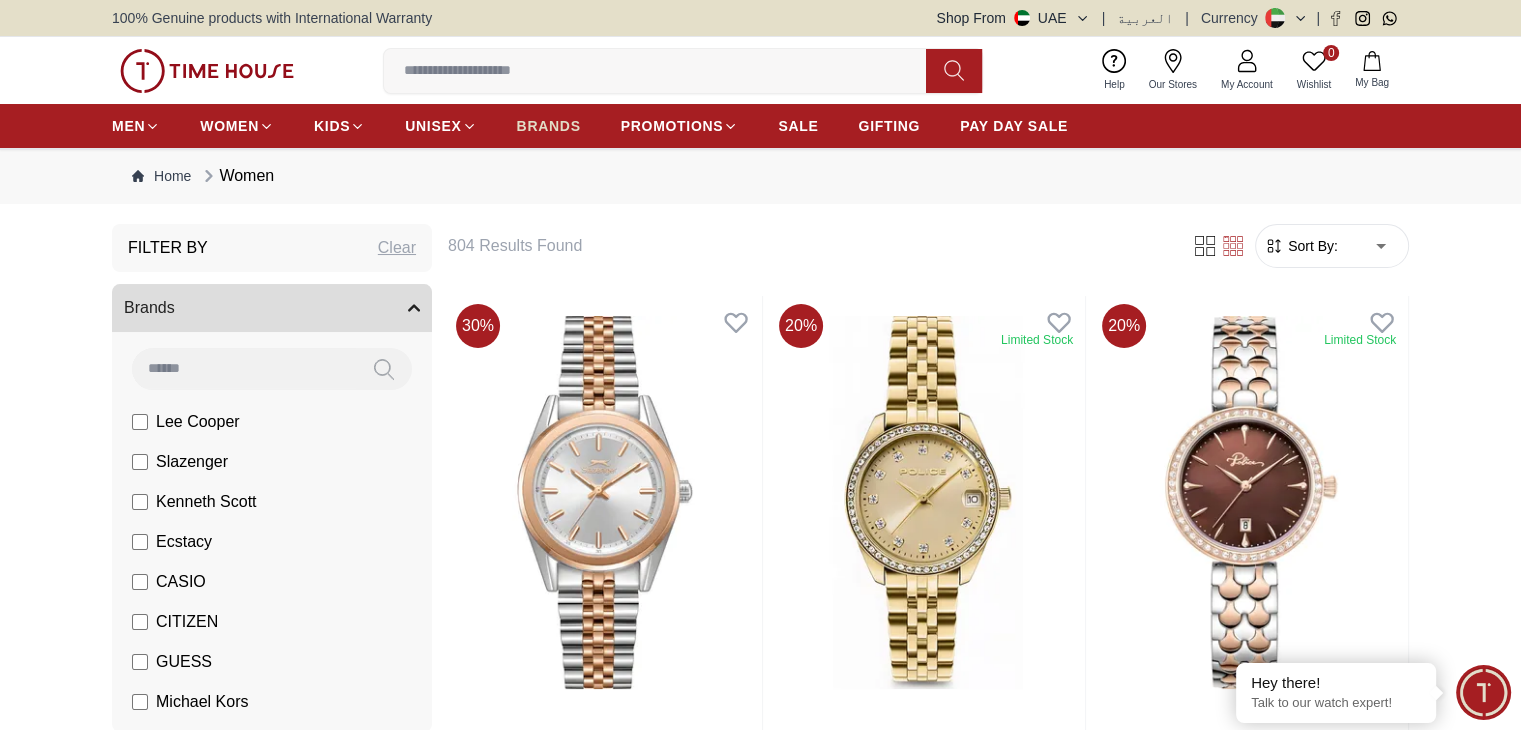 click on "BRANDS" at bounding box center (549, 126) 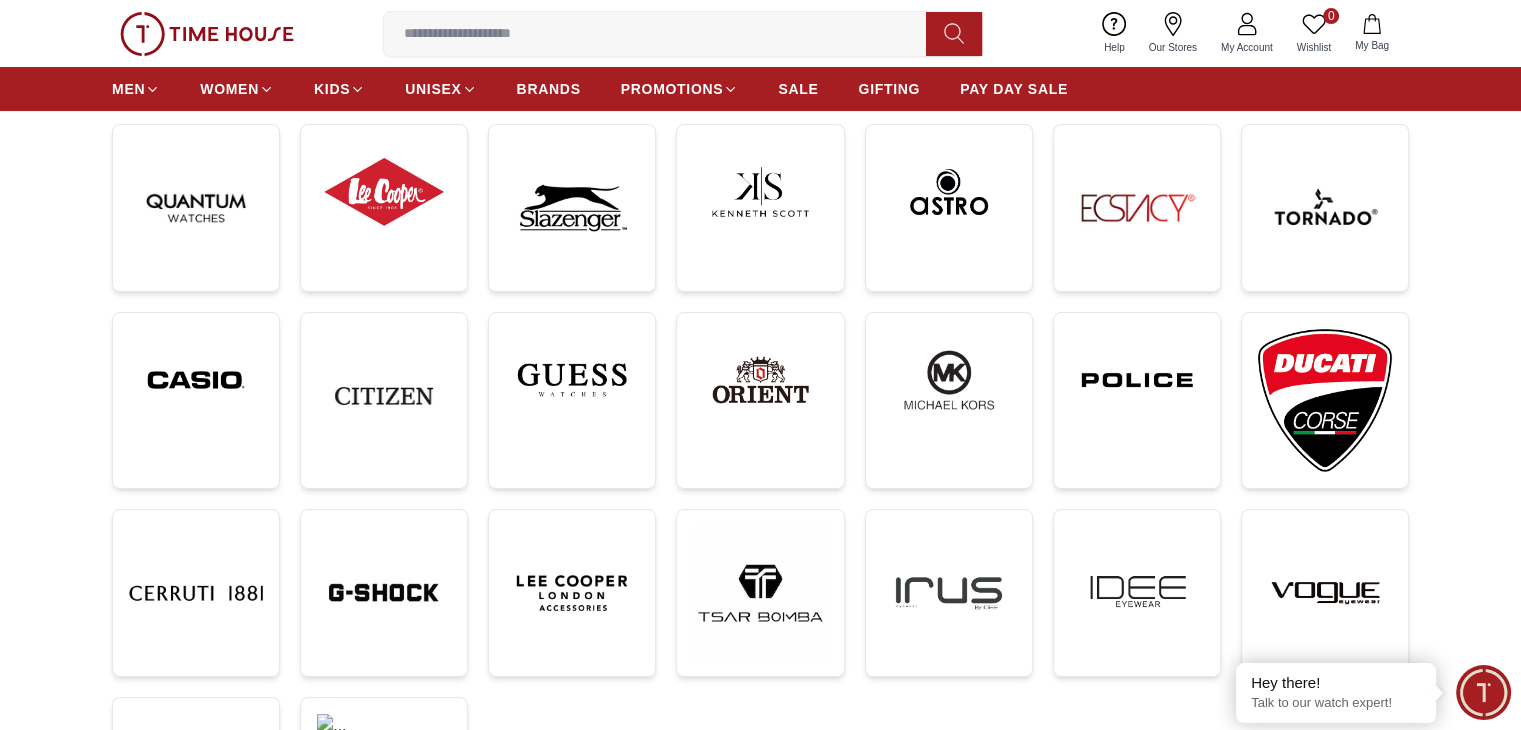 scroll, scrollTop: 308, scrollLeft: 0, axis: vertical 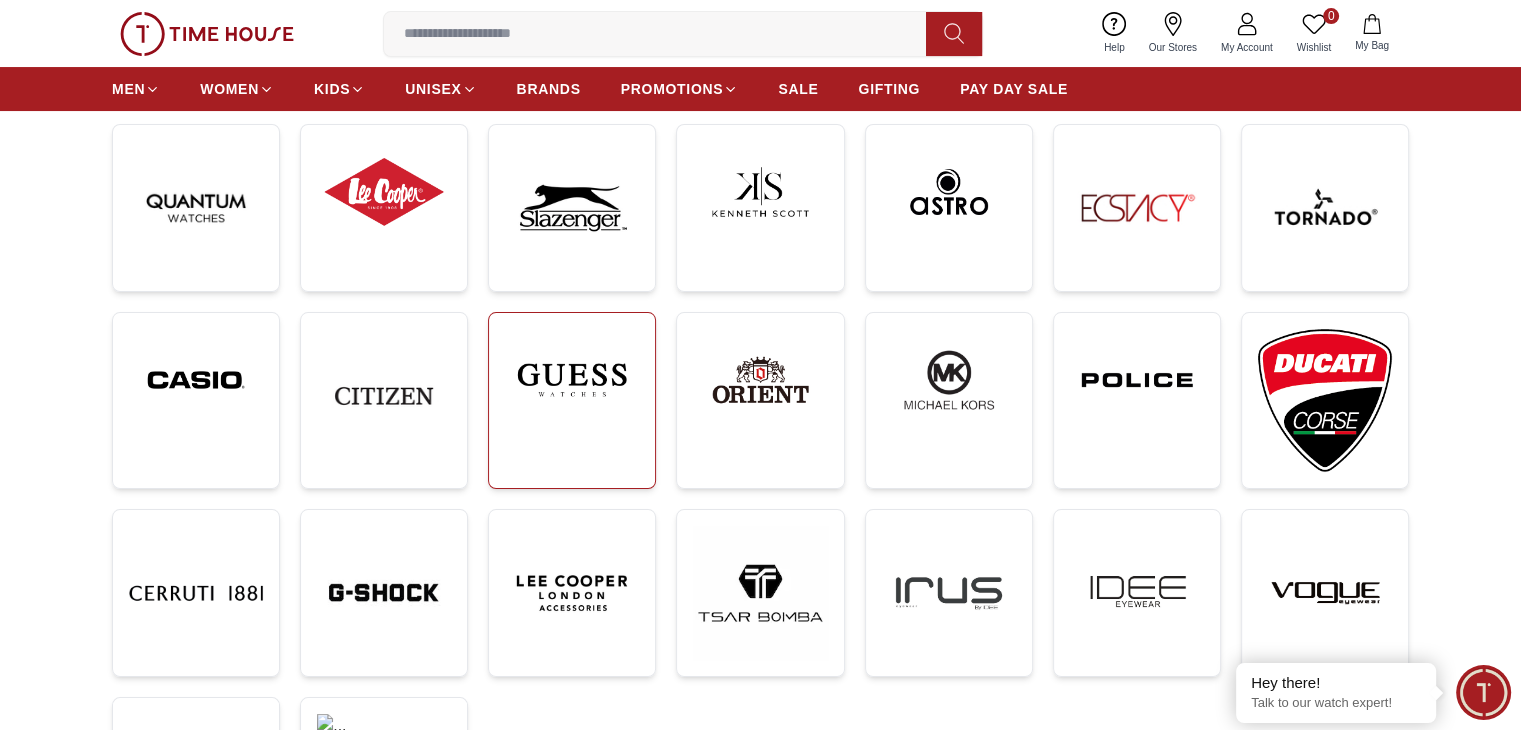 click at bounding box center (572, 380) 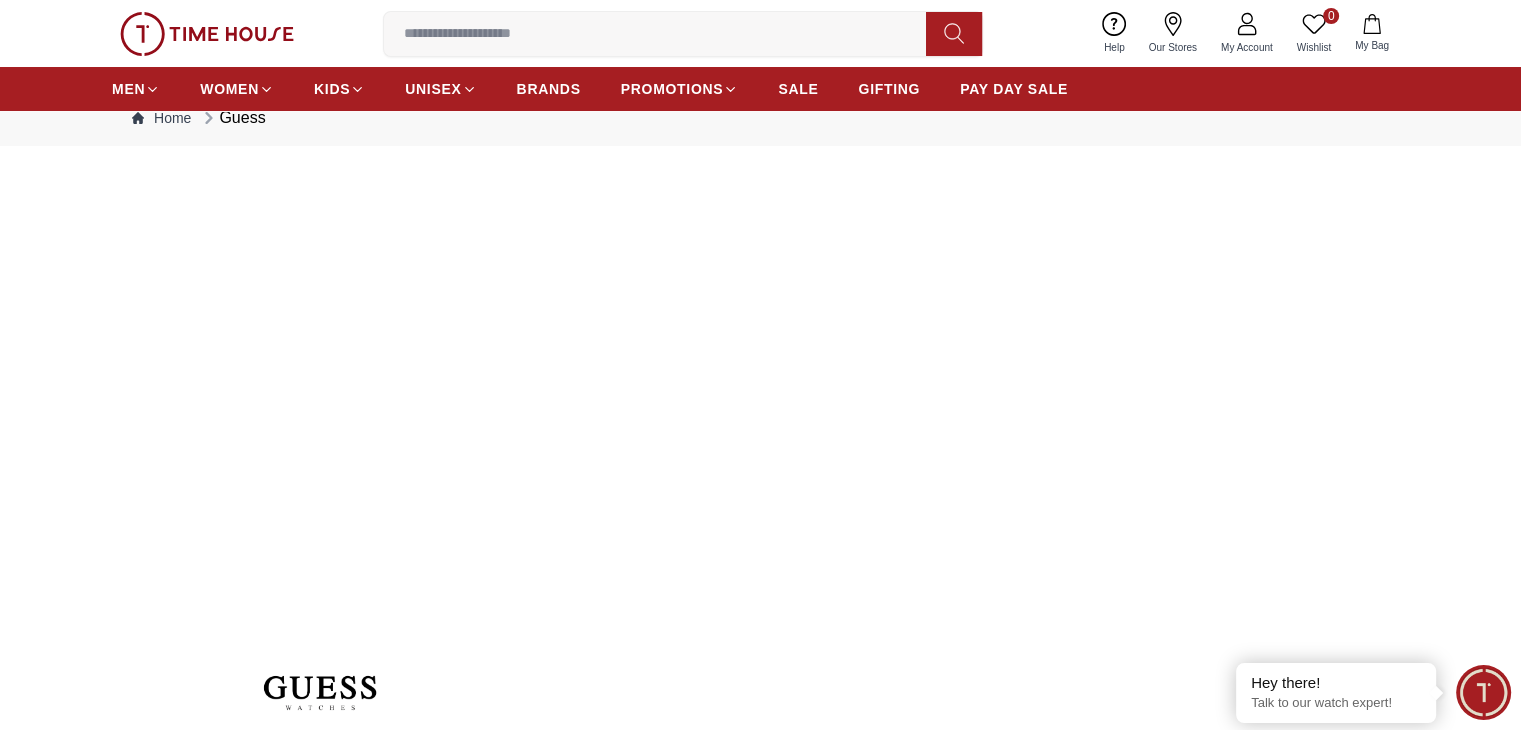 scroll, scrollTop: 0, scrollLeft: 0, axis: both 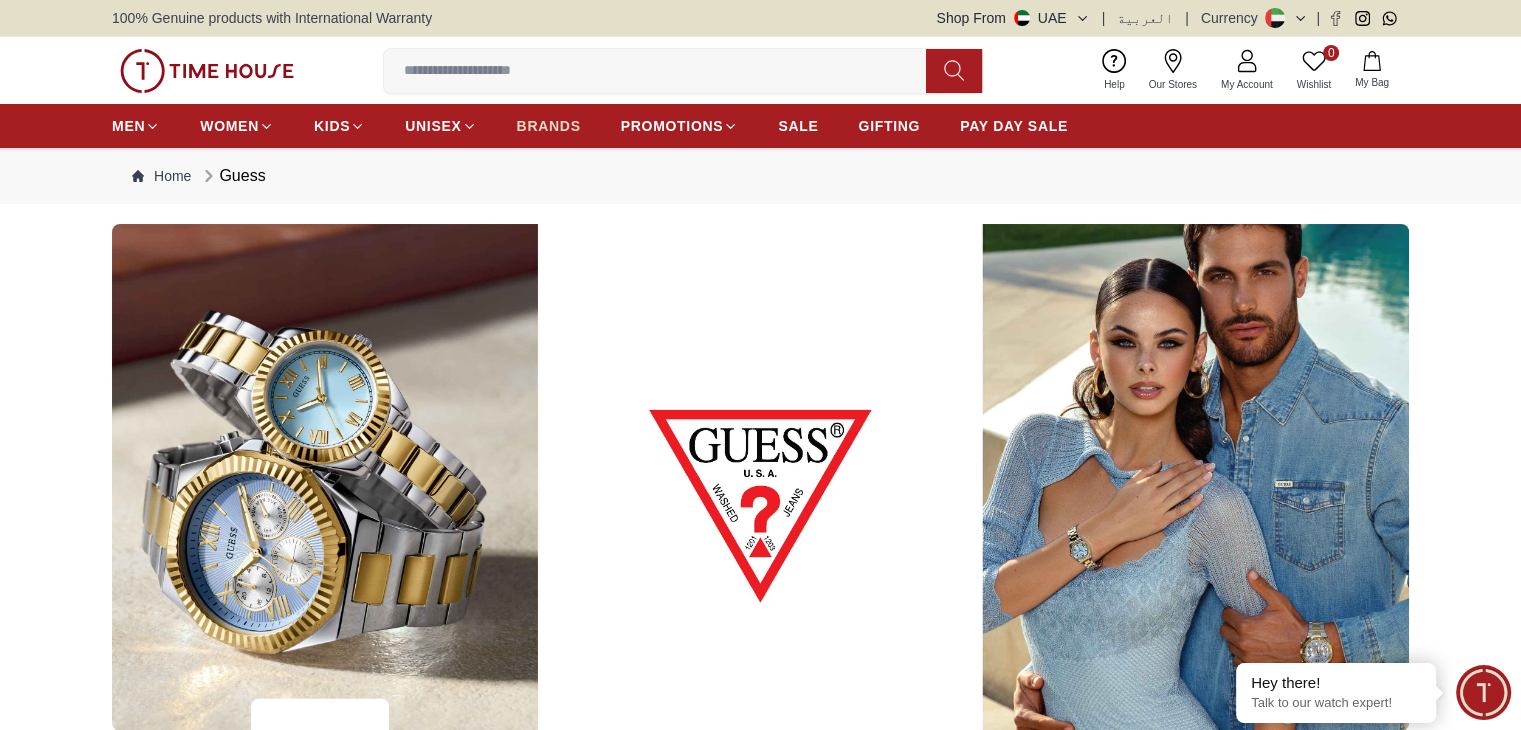 click on "BRANDS" at bounding box center (549, 126) 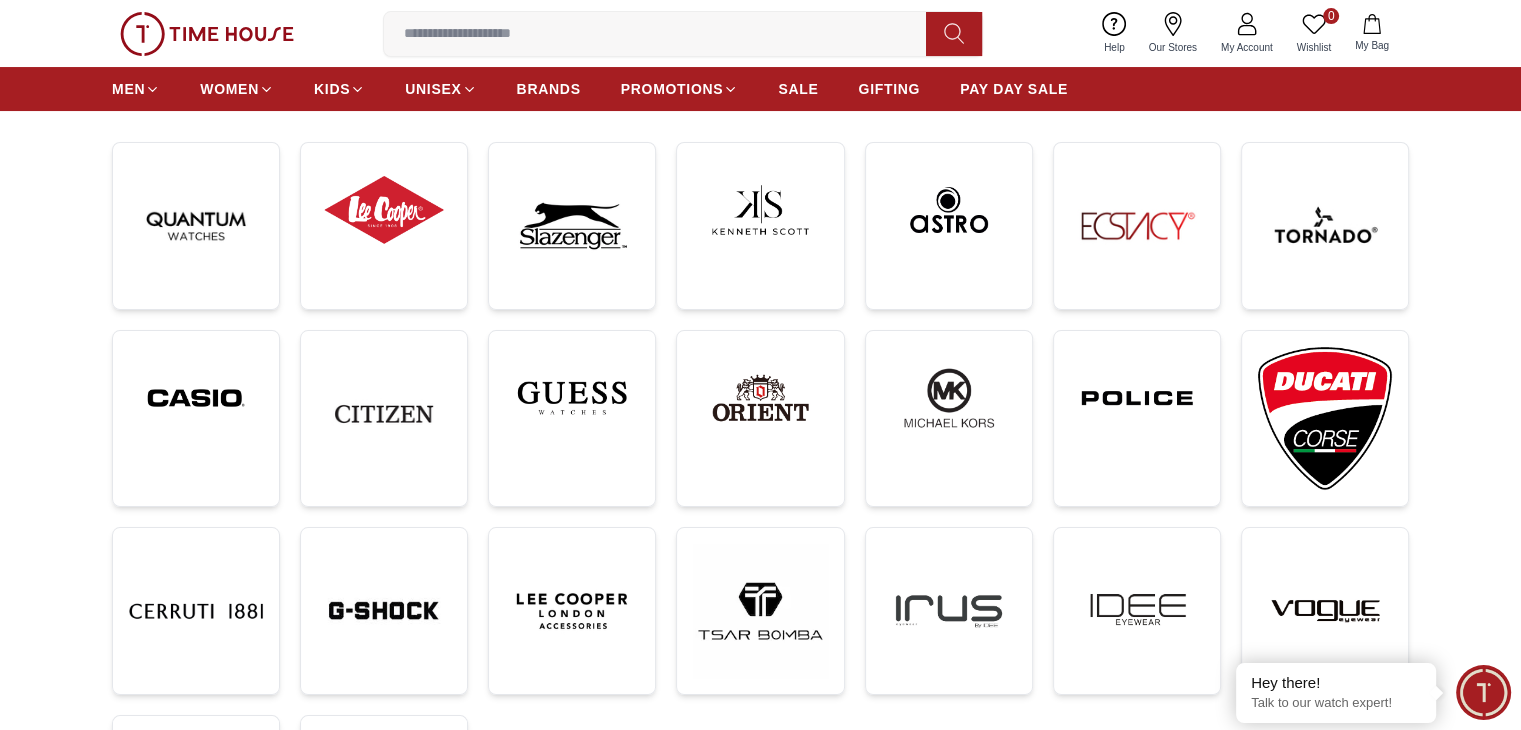 scroll, scrollTop: 282, scrollLeft: 0, axis: vertical 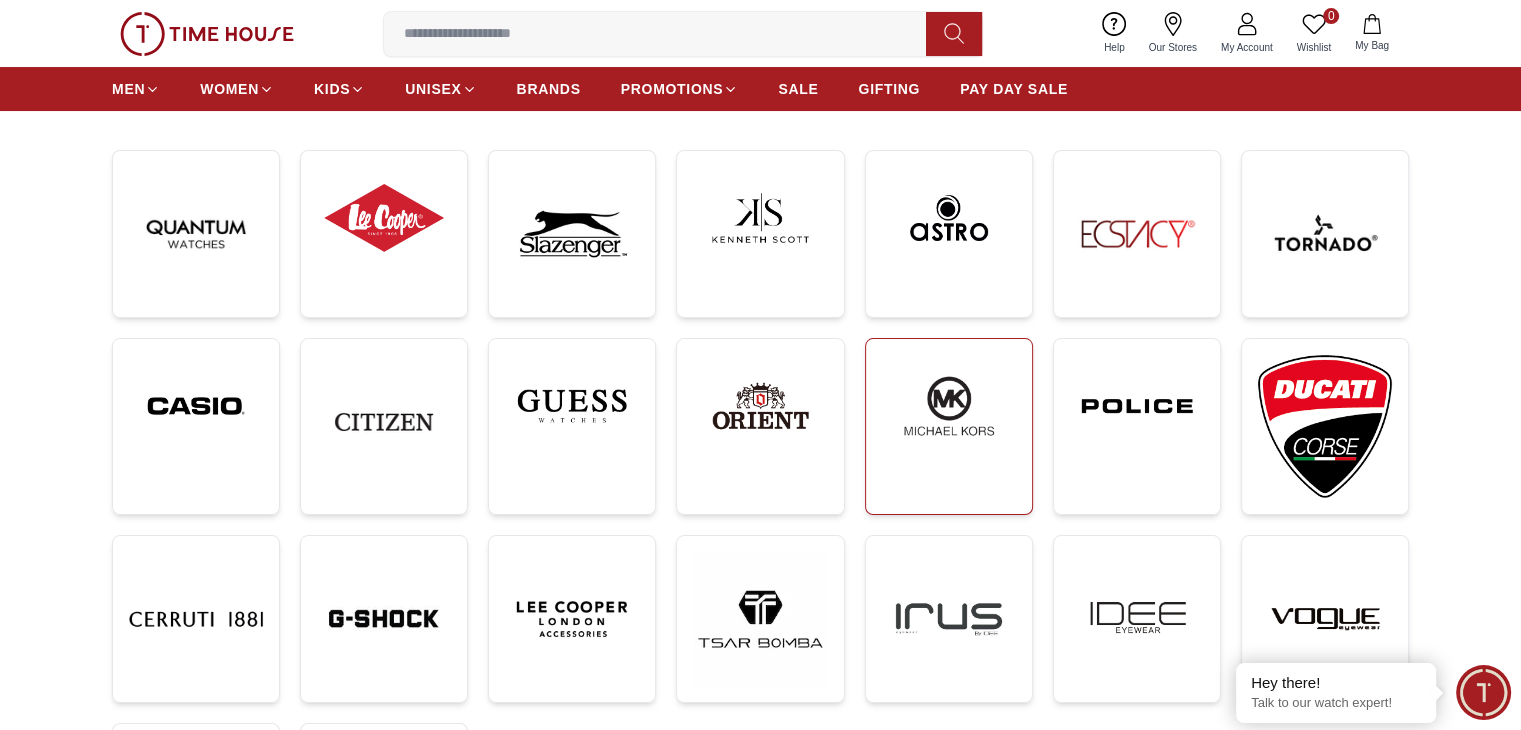 click at bounding box center [949, 406] 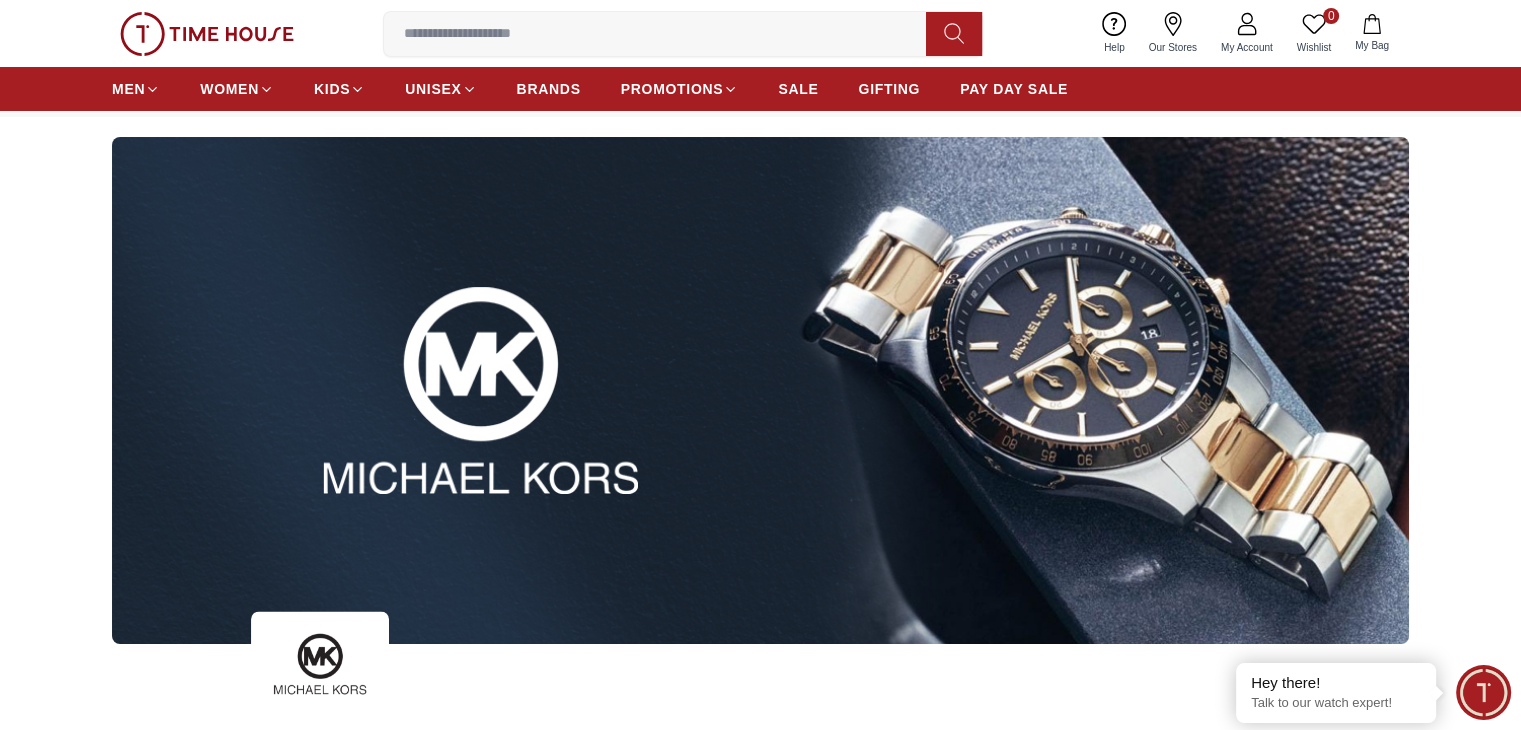 scroll, scrollTop: 0, scrollLeft: 0, axis: both 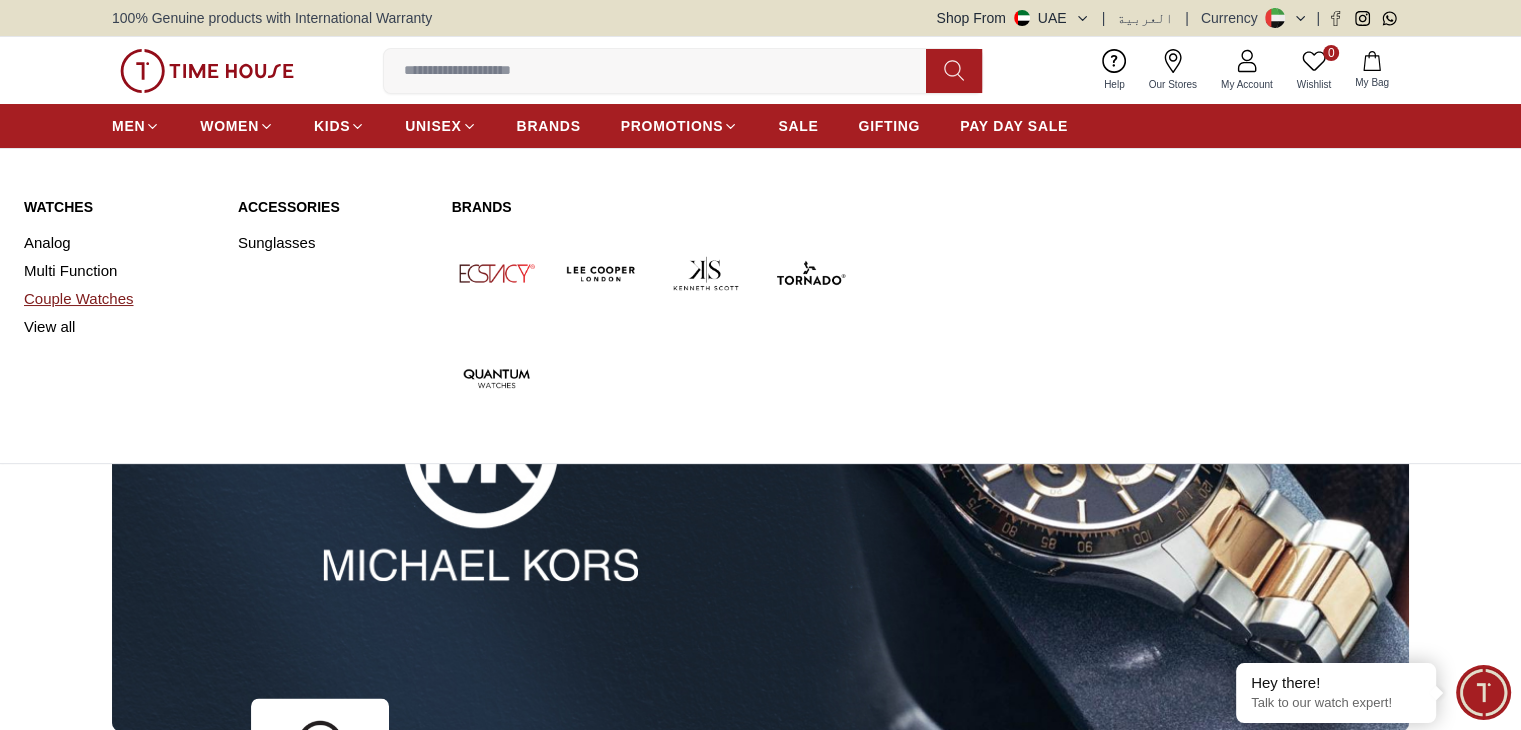 click on "Couple Watches" at bounding box center (119, 299) 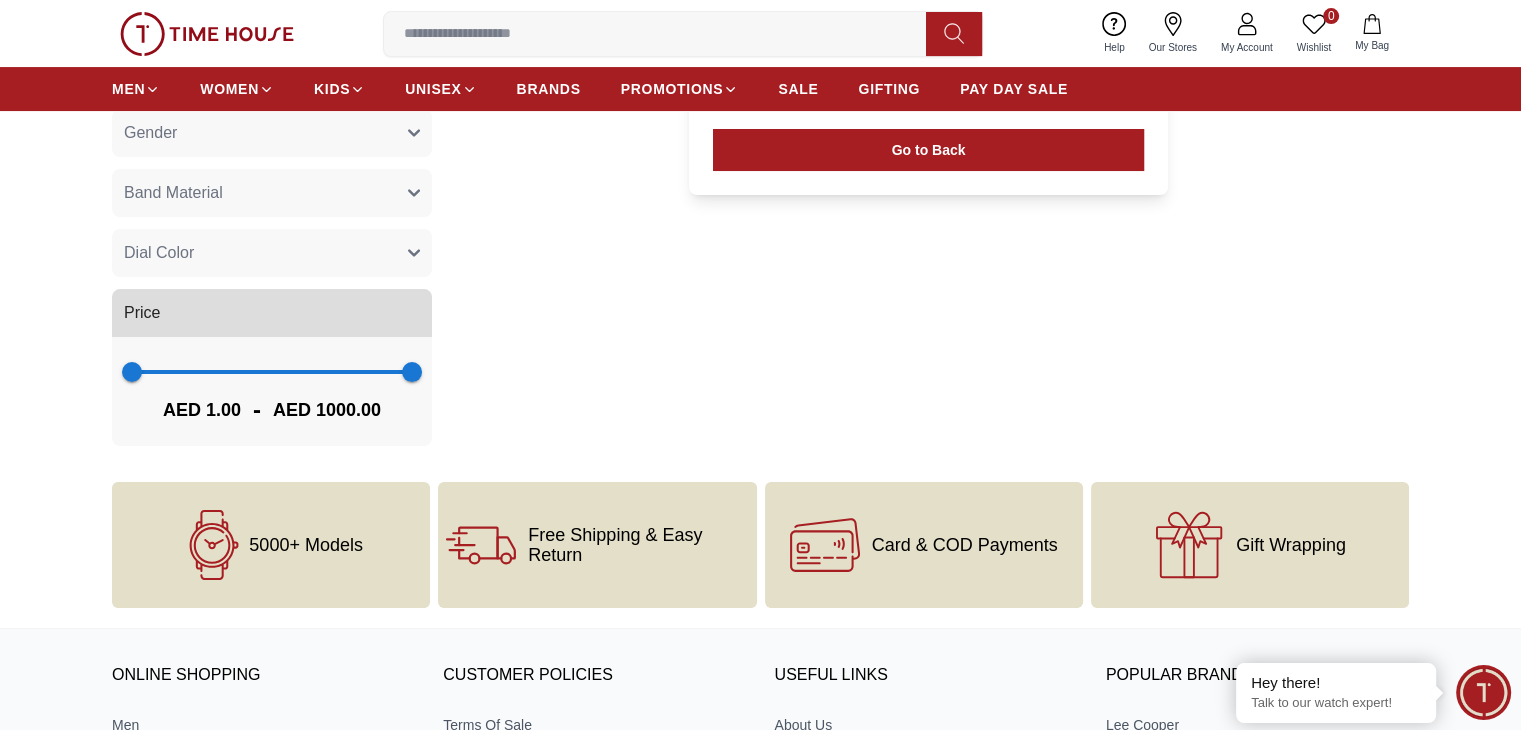 scroll, scrollTop: 416, scrollLeft: 0, axis: vertical 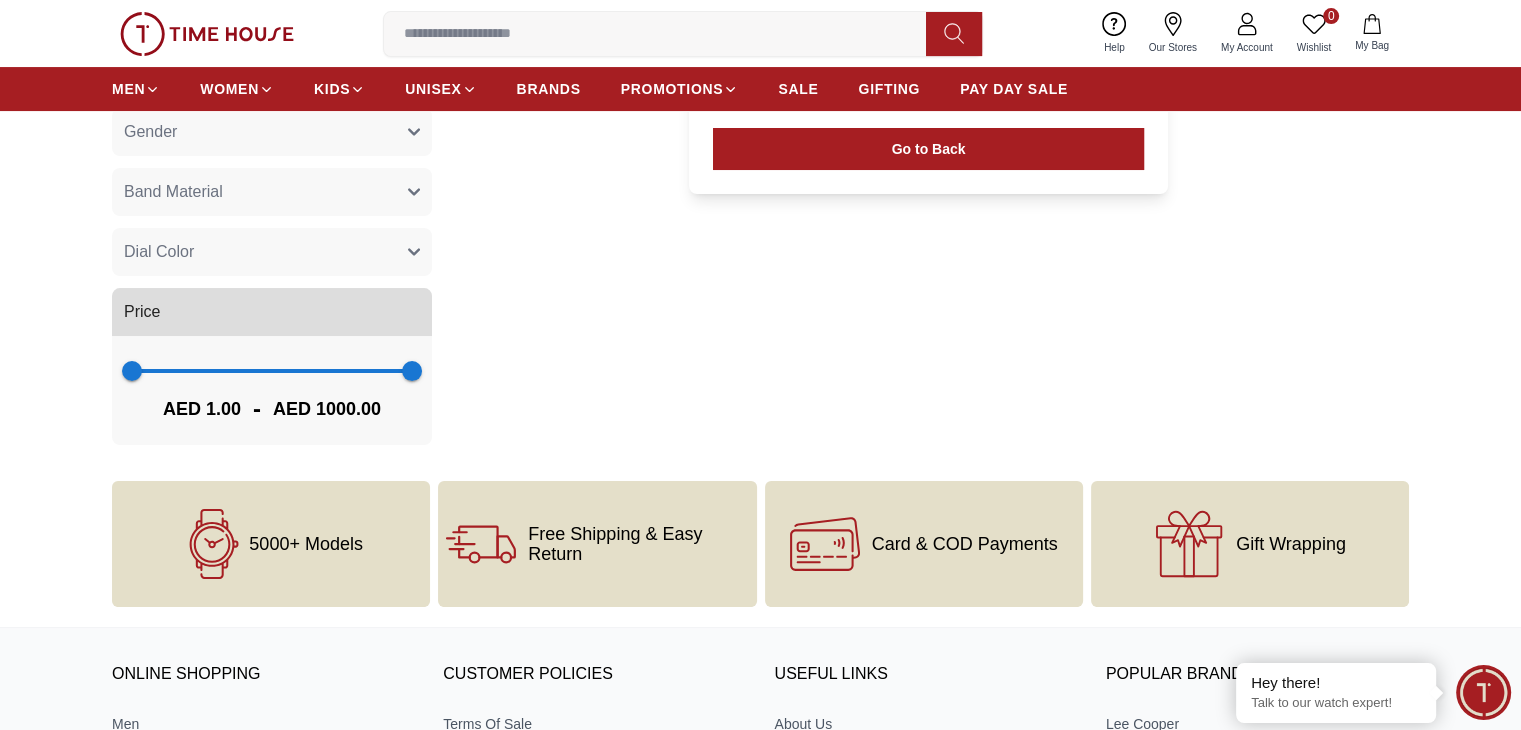 type on "***" 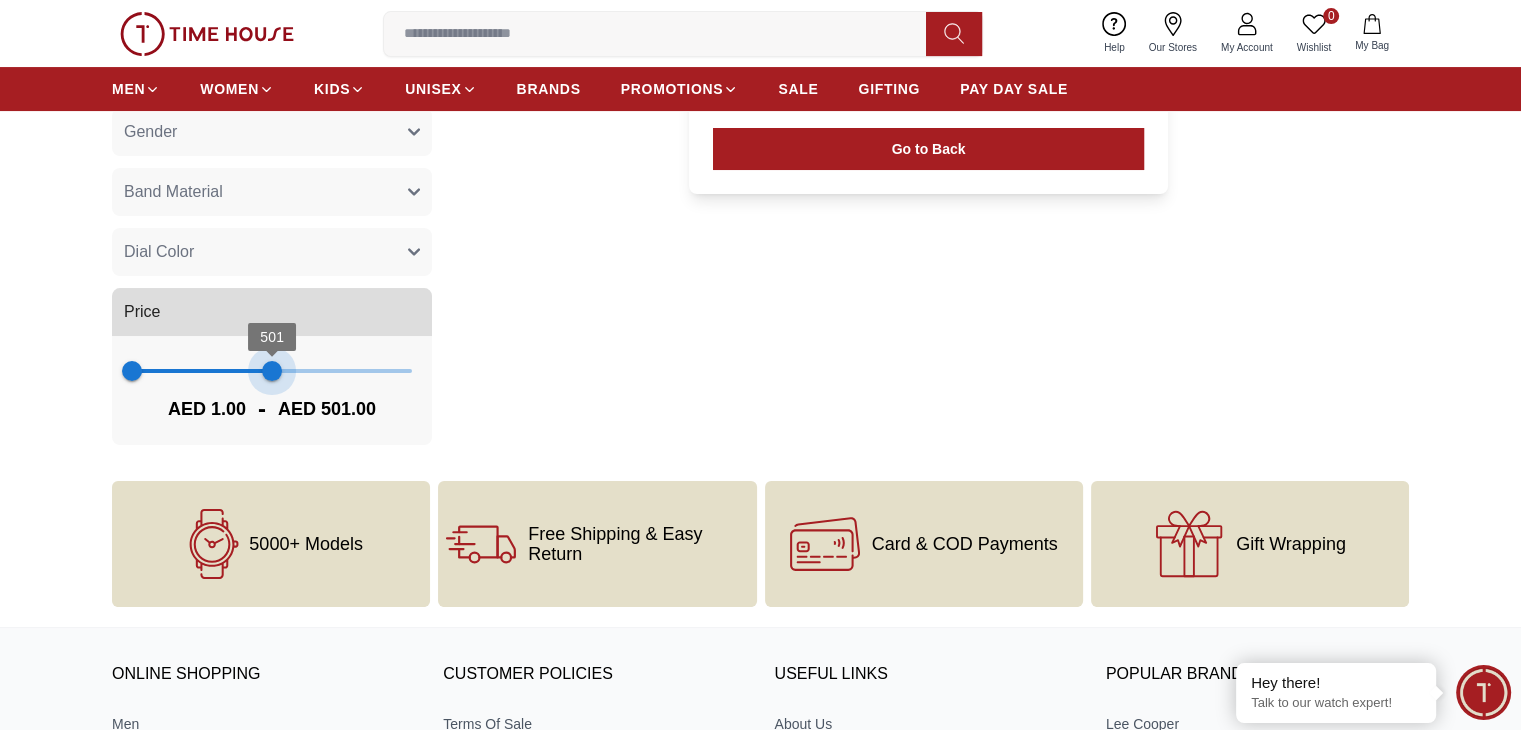 click on "1 501" at bounding box center [272, 371] 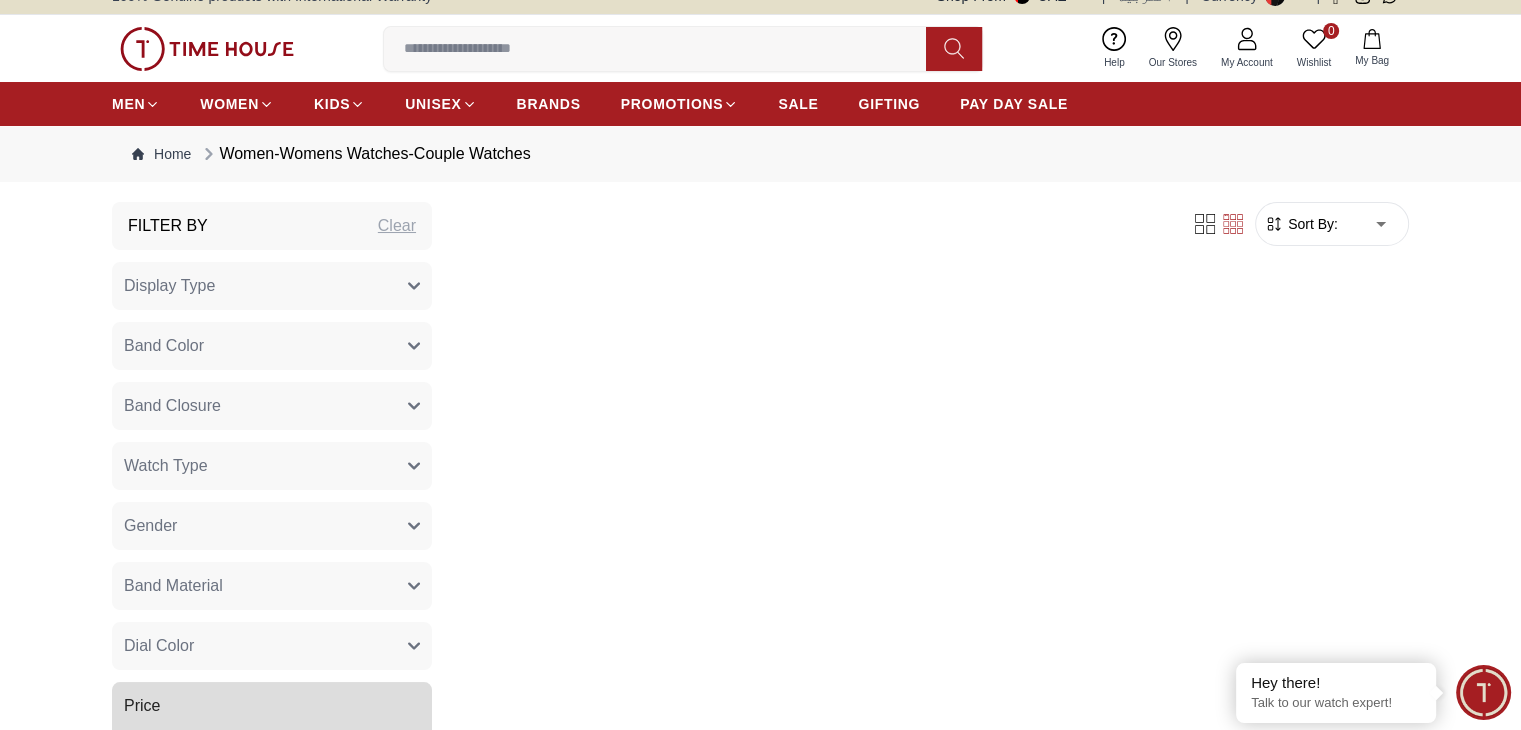 scroll, scrollTop: 0, scrollLeft: 0, axis: both 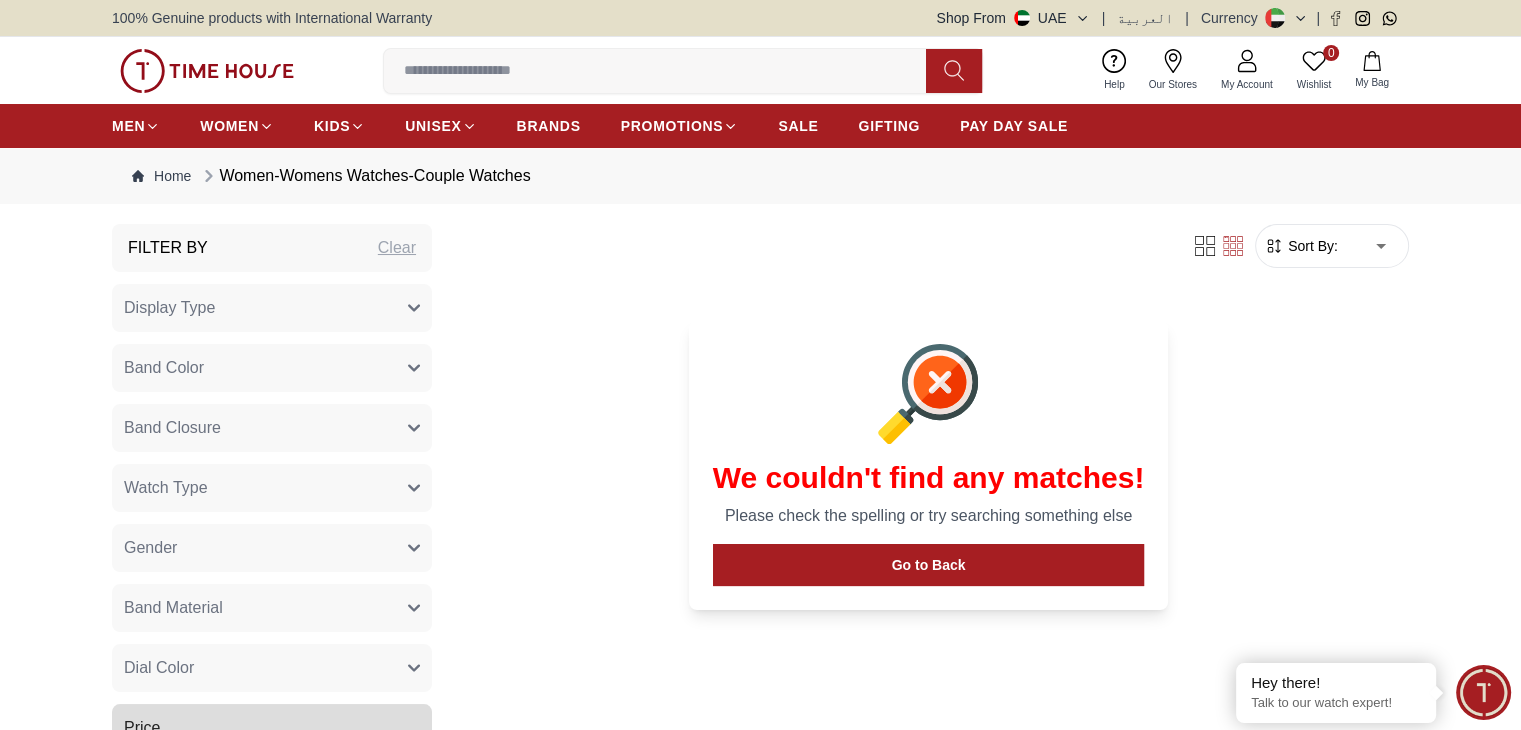 click at bounding box center (663, 71) 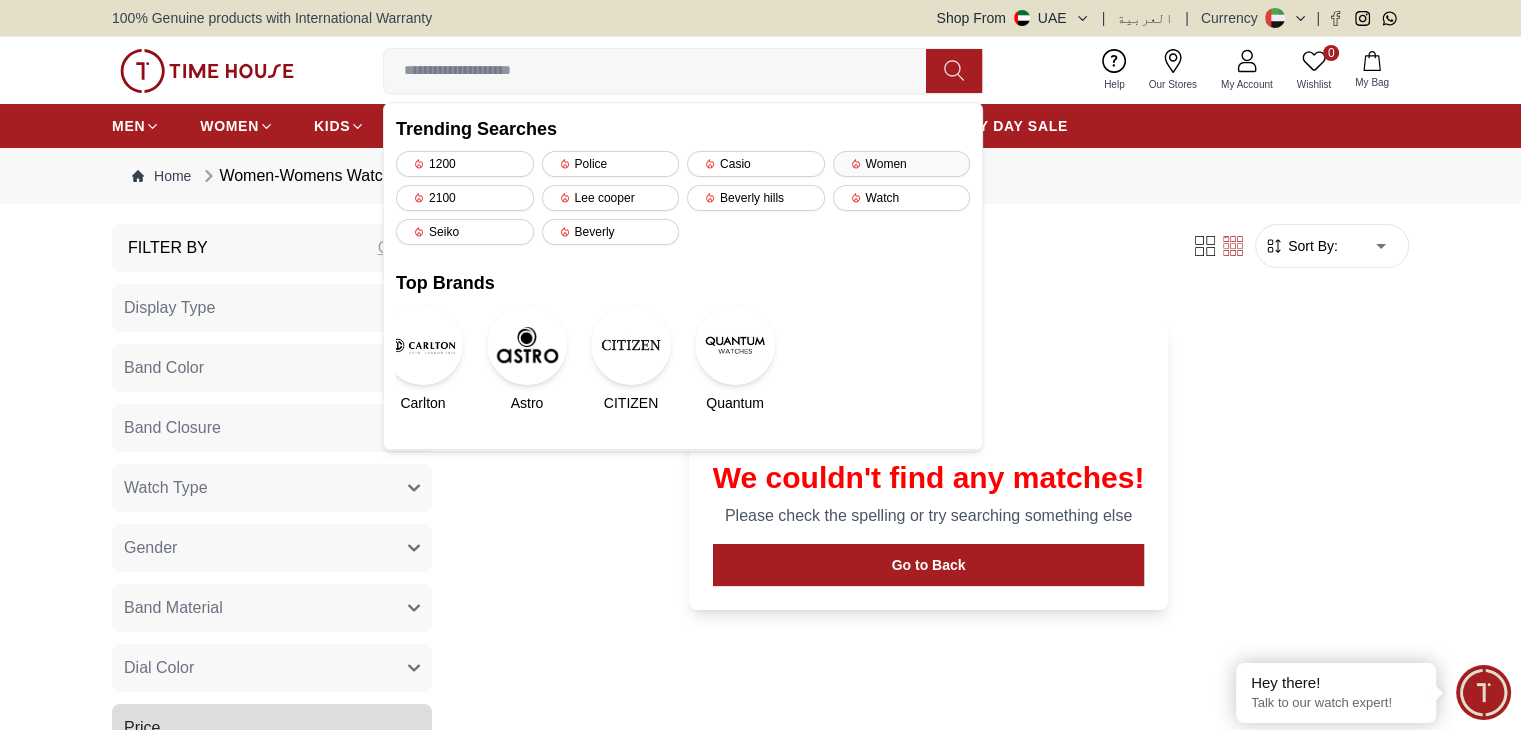 click on "Women" at bounding box center [902, 164] 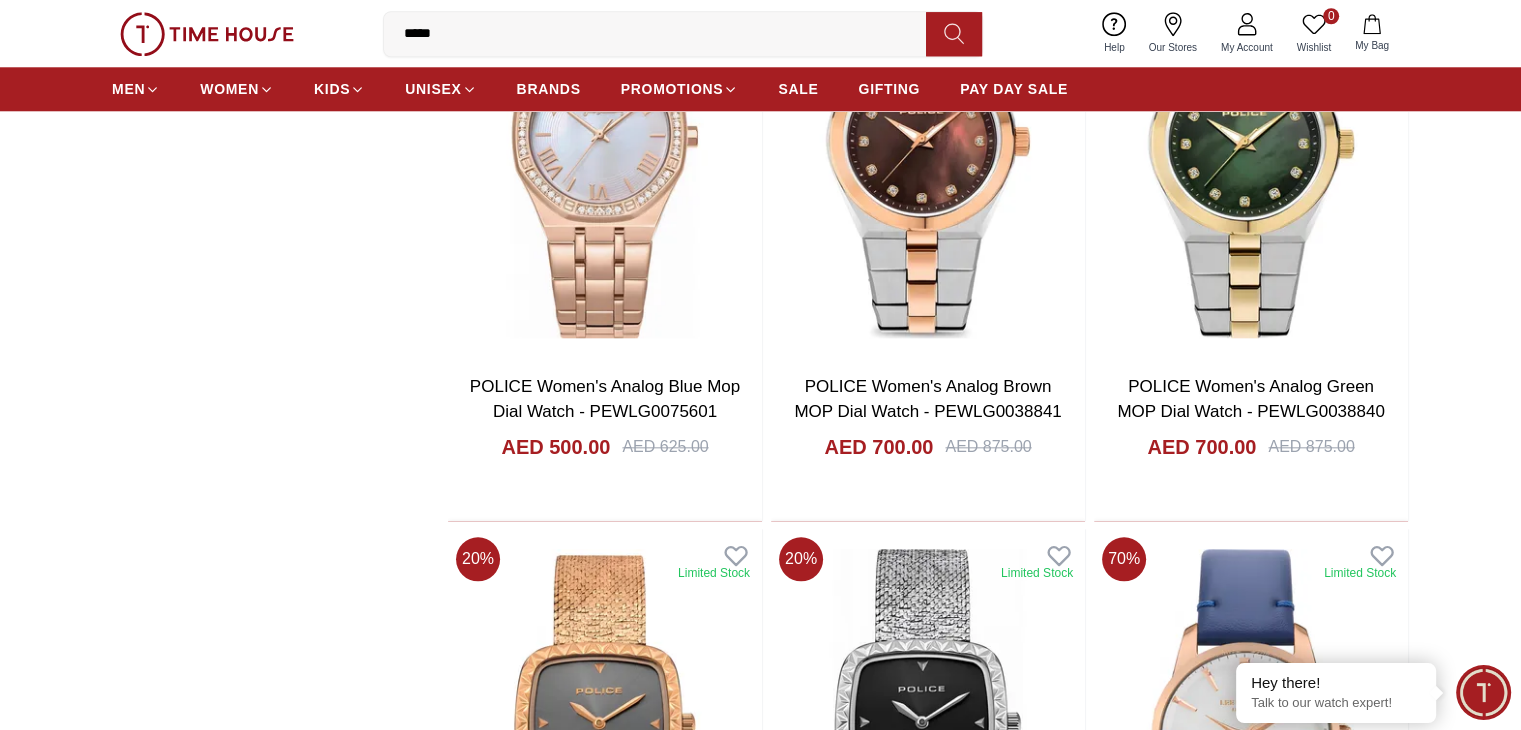 scroll, scrollTop: 2100, scrollLeft: 0, axis: vertical 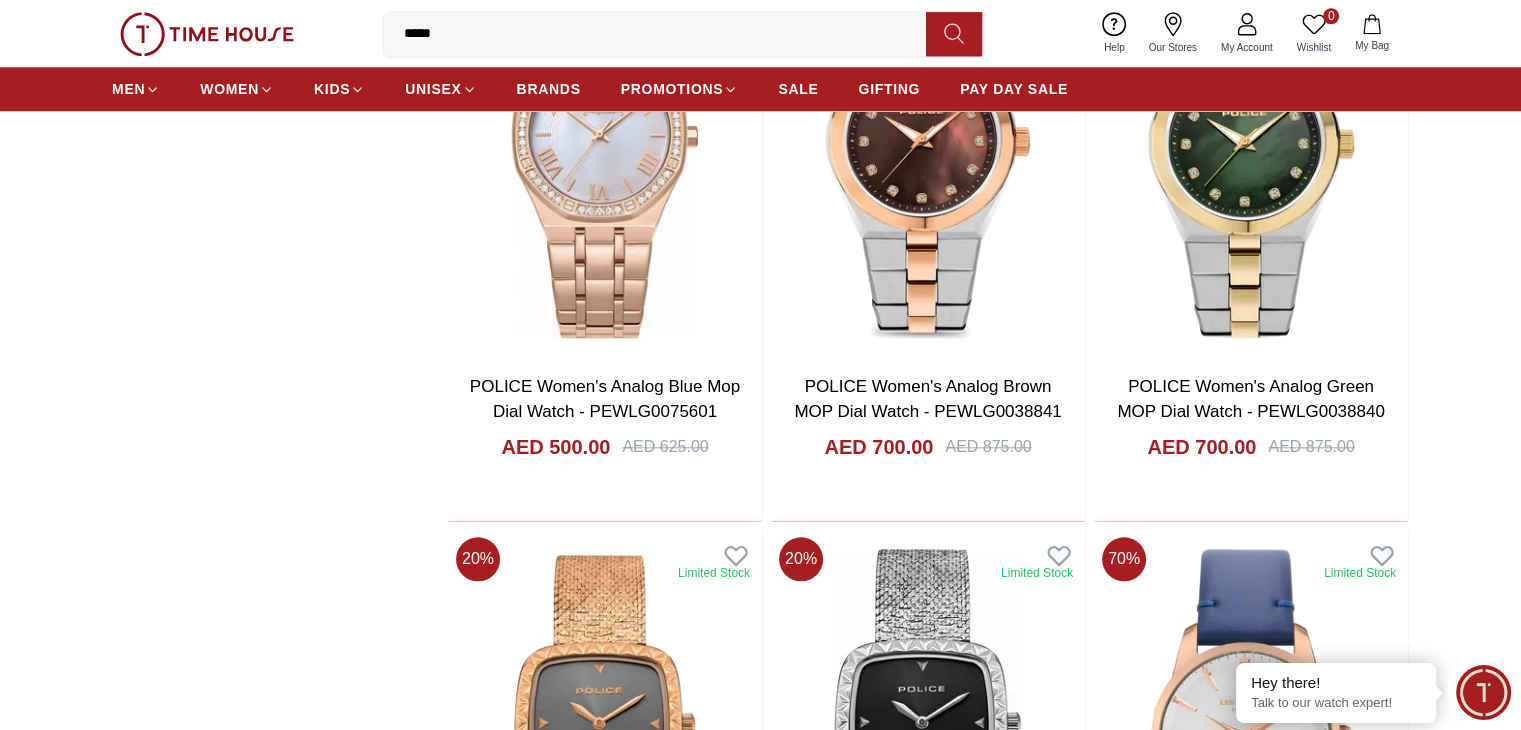 click at bounding box center [605, 1903] 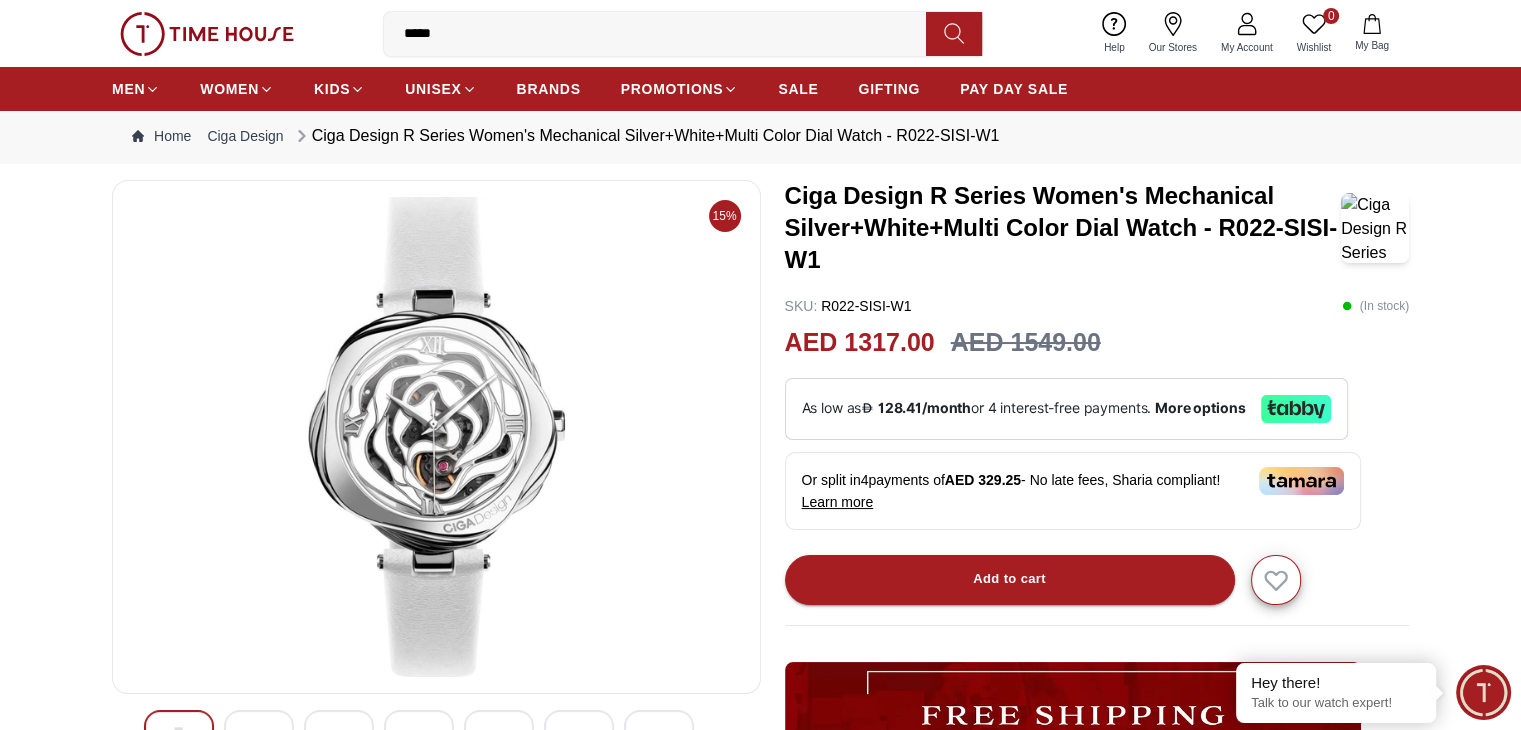 scroll, scrollTop: 0, scrollLeft: 0, axis: both 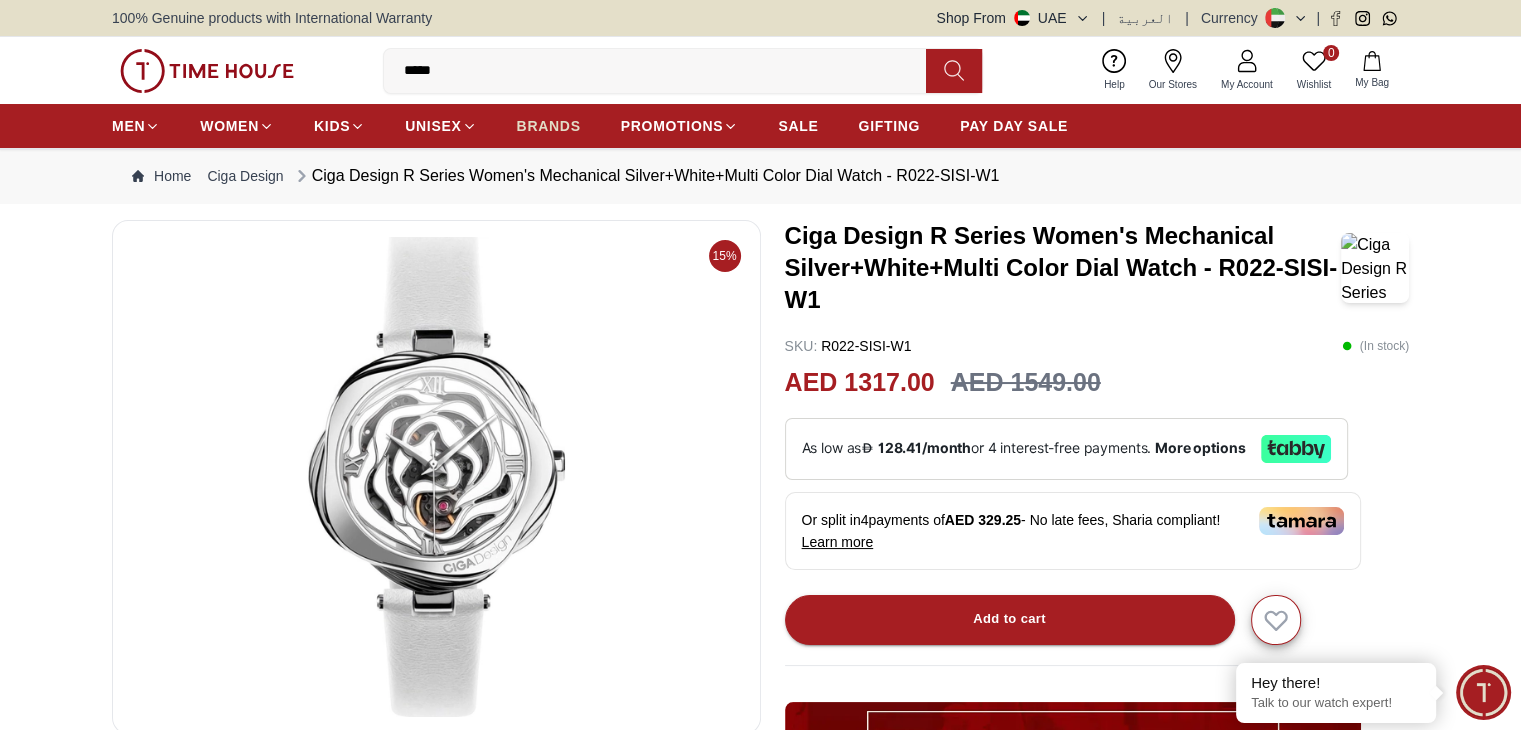 click on "BRANDS" at bounding box center (549, 126) 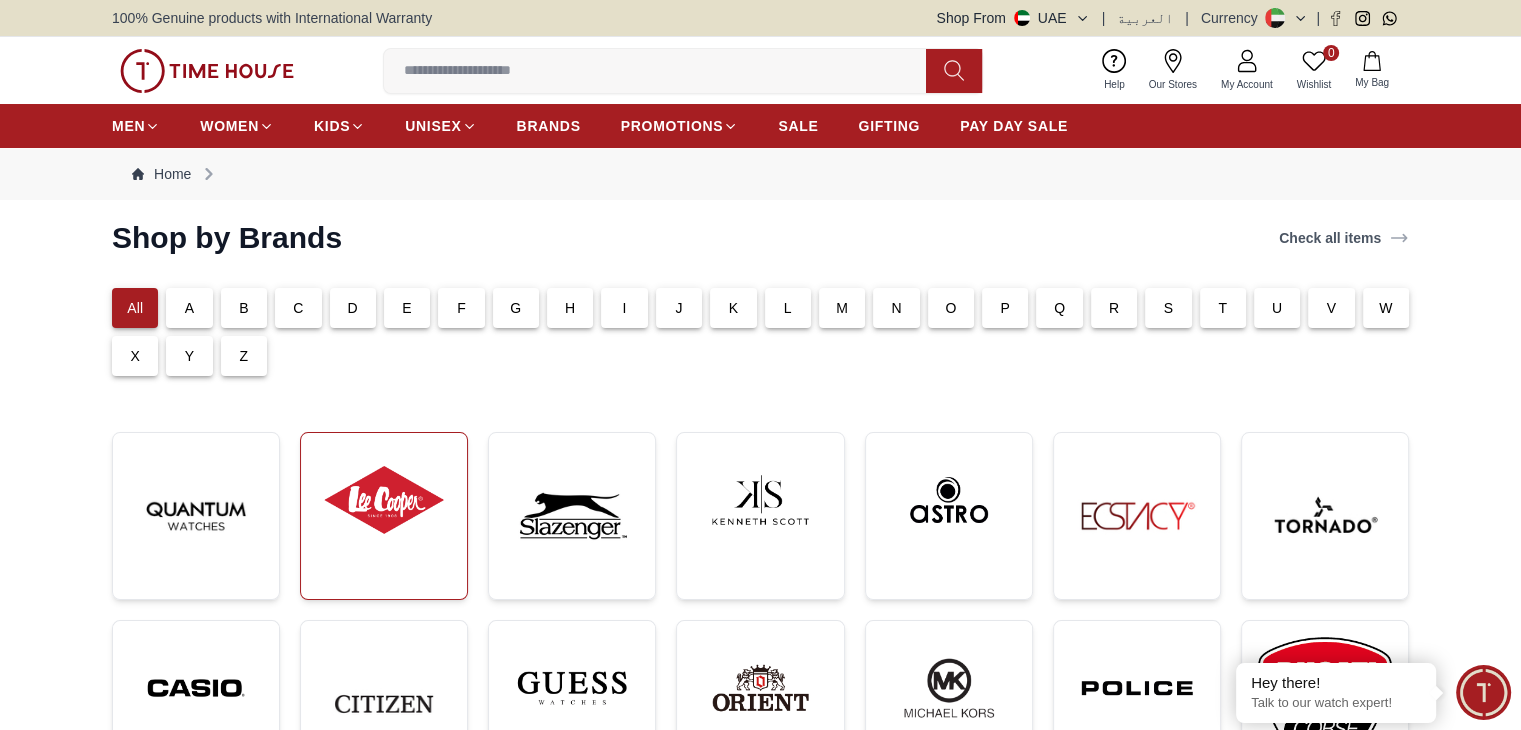 click at bounding box center (384, 500) 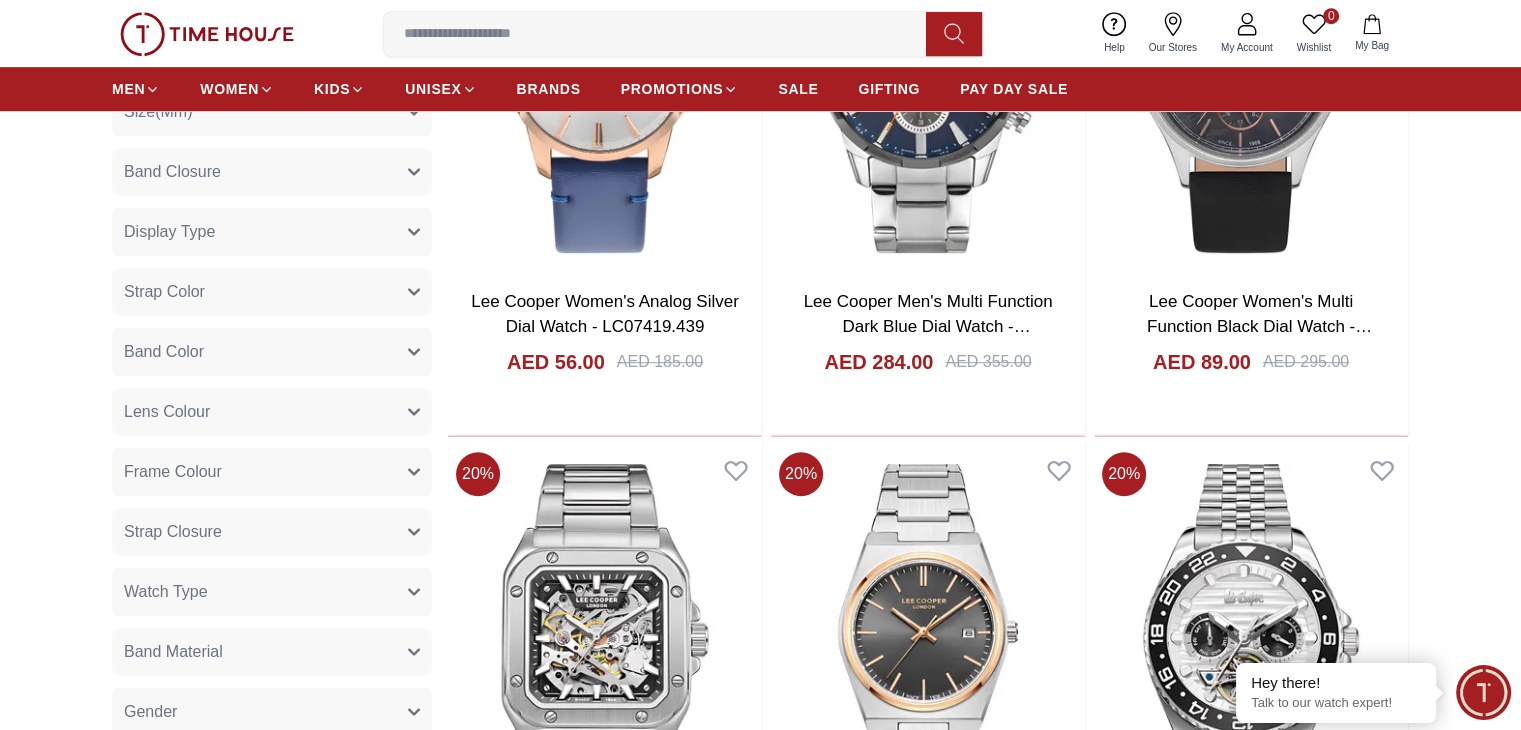 scroll, scrollTop: 1204, scrollLeft: 0, axis: vertical 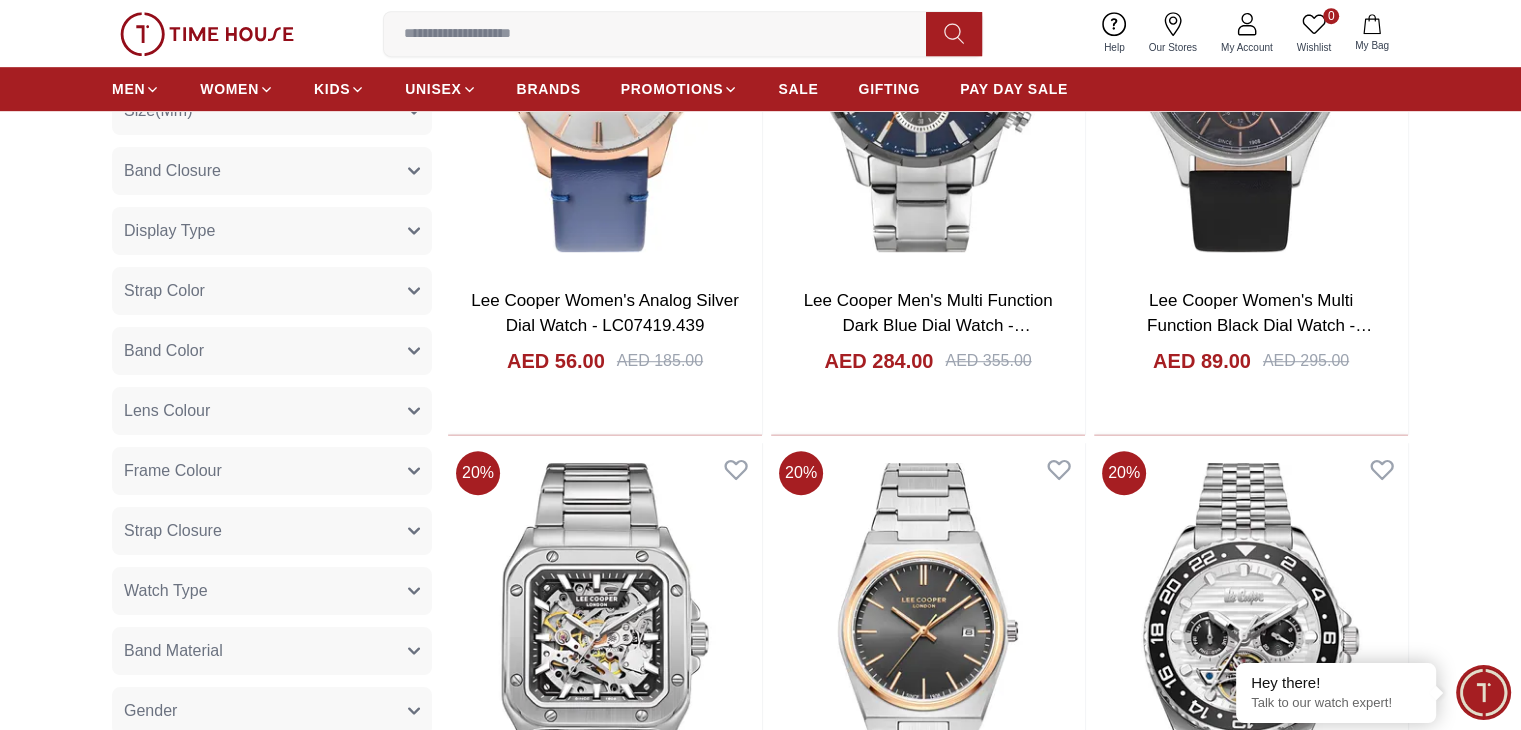 click 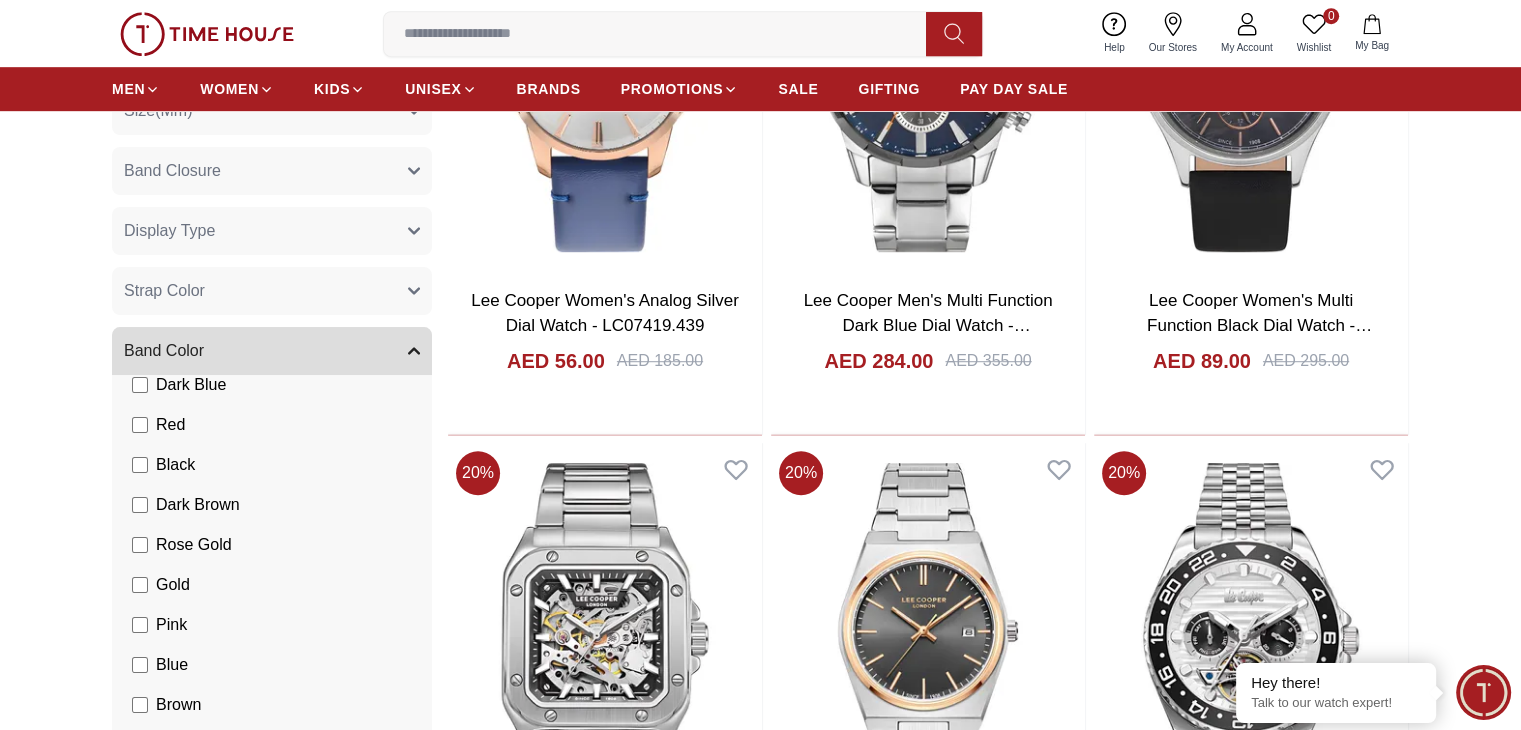 scroll, scrollTop: 202, scrollLeft: 0, axis: vertical 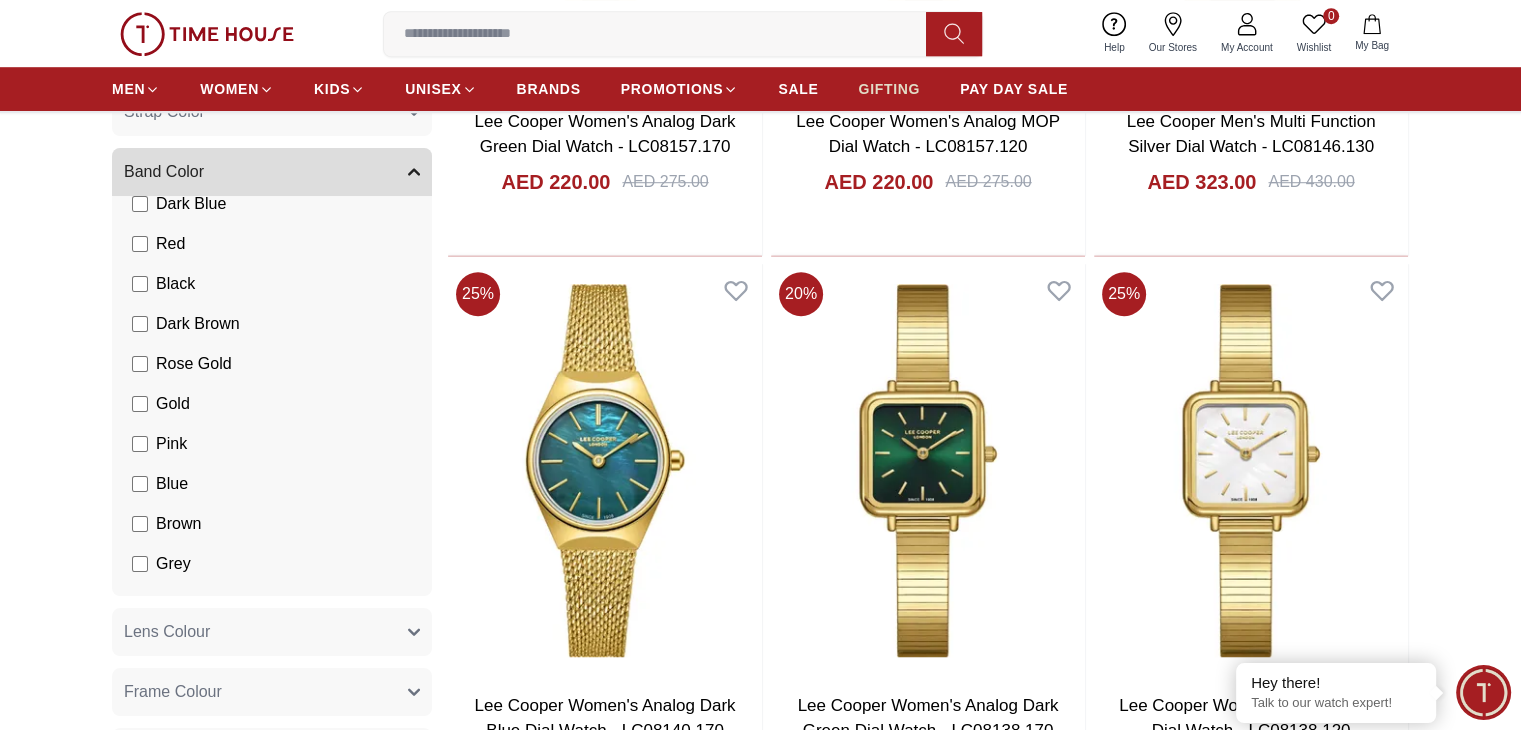 click on "GIFTING" at bounding box center [889, 89] 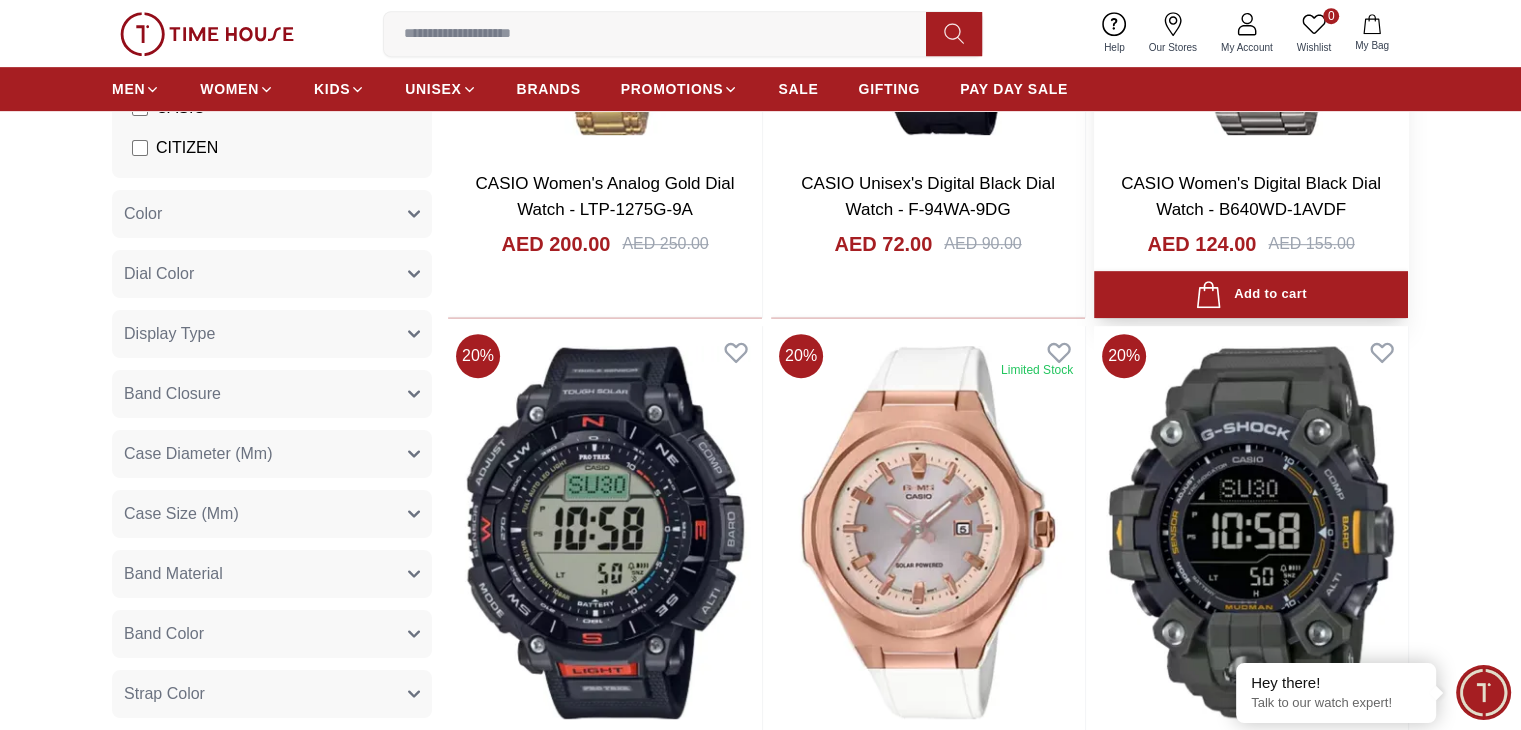 scroll, scrollTop: 1027, scrollLeft: 0, axis: vertical 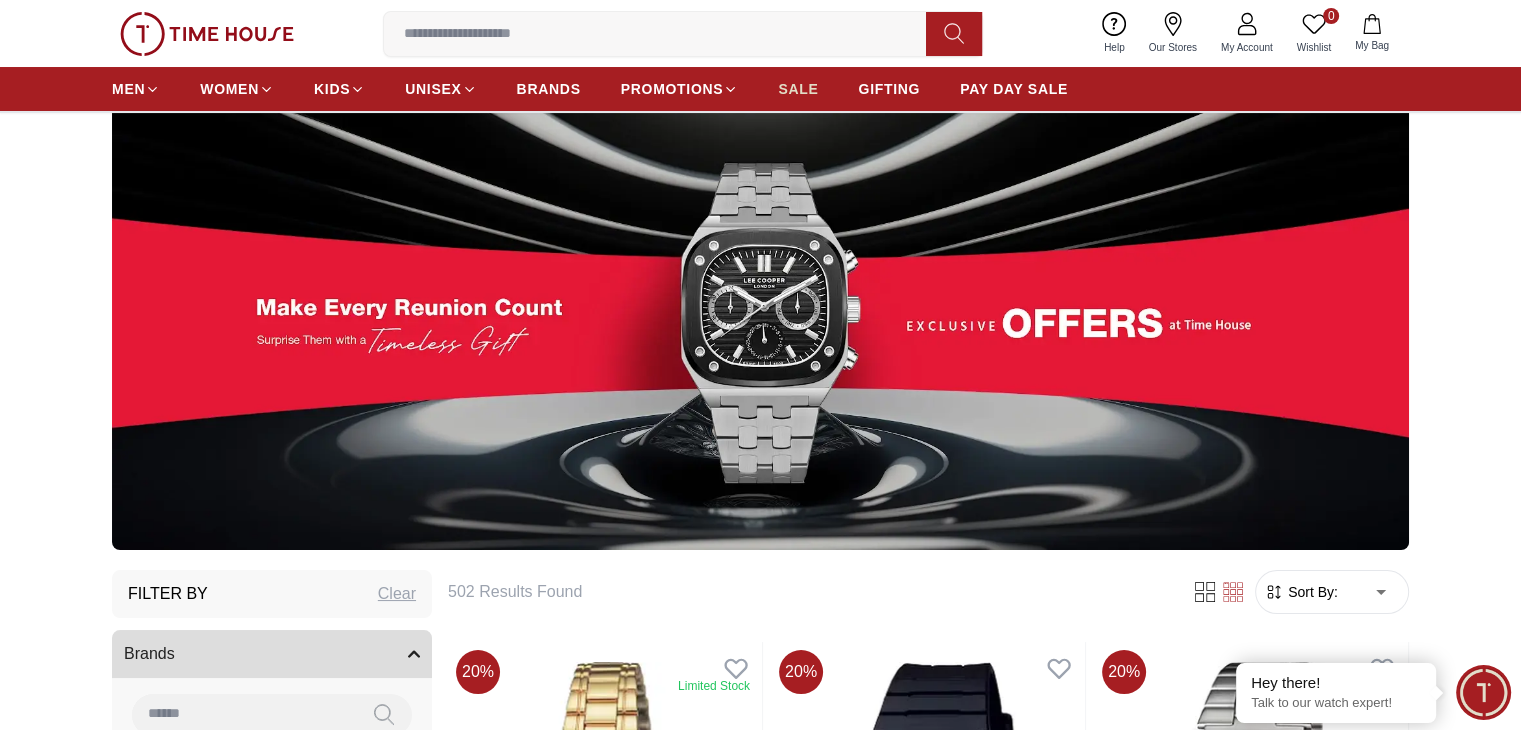 click on "SALE" at bounding box center [798, 89] 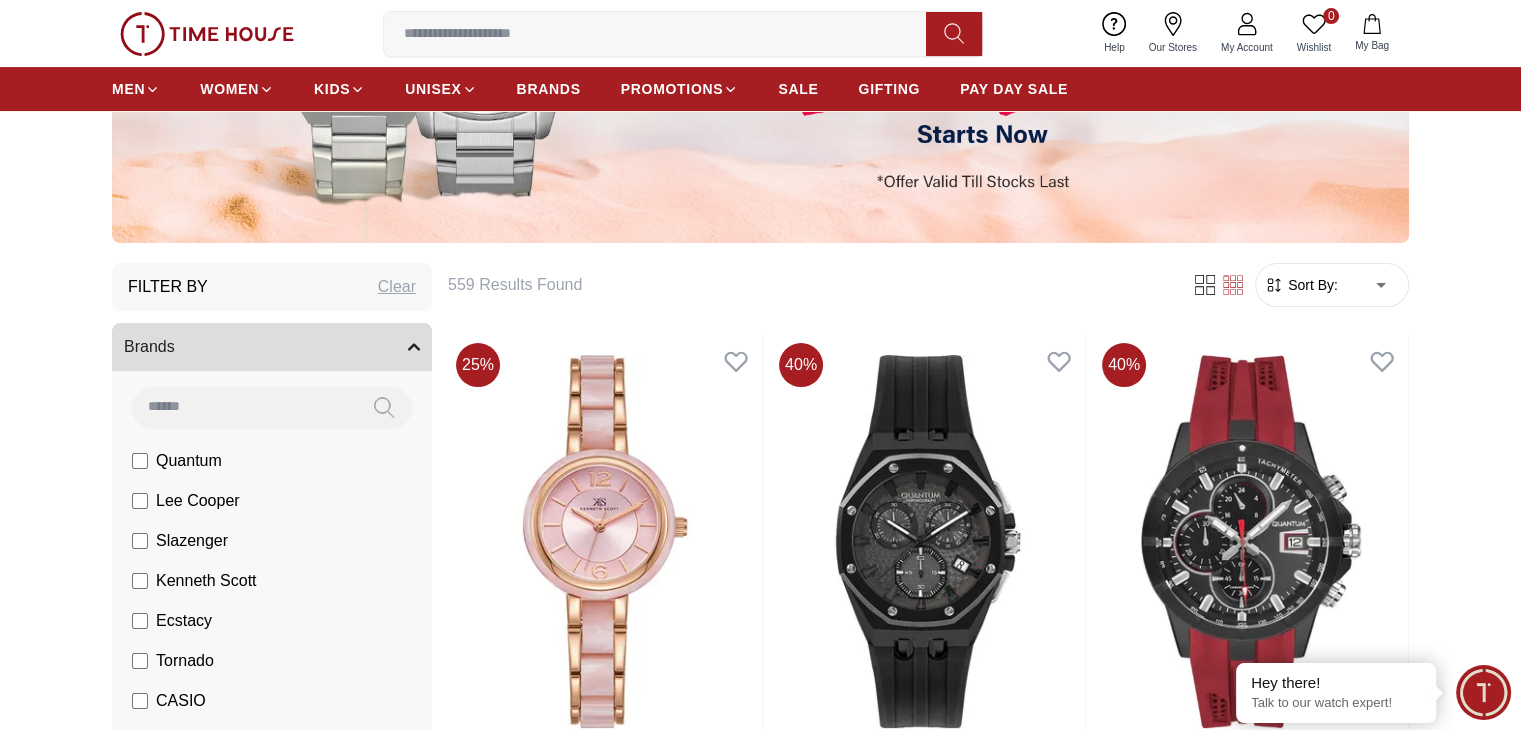 scroll, scrollTop: 432, scrollLeft: 0, axis: vertical 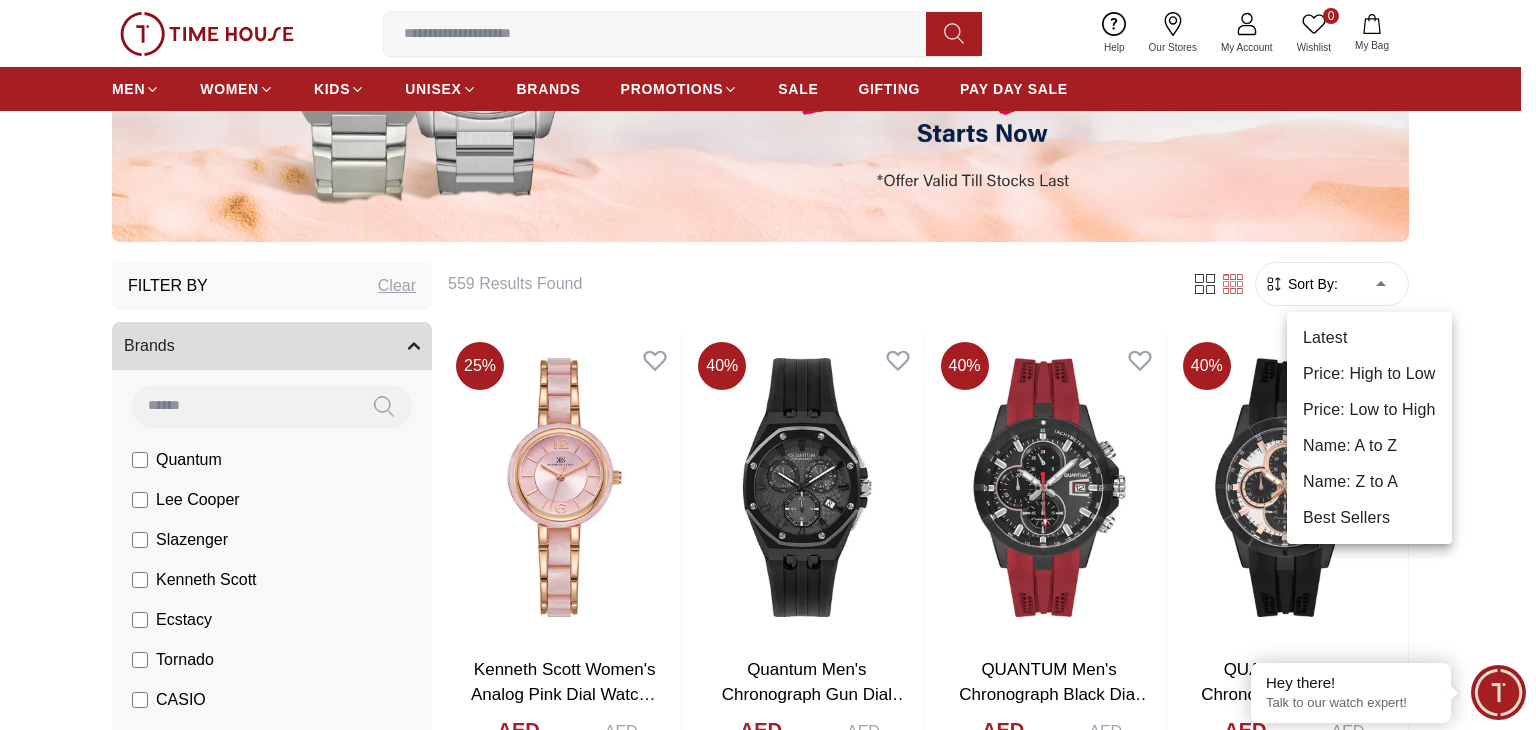 click on "100% Genuine products with International Warranty Shop From [COUNTRY] | العربية |     Currency    | 0 Wishlist My Bag Trending Searches 1200 Police Casio Women 2100 Lee cooper Beverly hills Watch Seiko Beverly Top Brands Carlton Astro CITIZEN Quantum Help Our Stores My Account 0 Wishlist My Bag MEN WOMEN KIDS UNISEX BRANDS PROMOTIONS SALE GIFTING PAY DAY SALE Home    Filter By Clear Brands Quantum Lee Cooper Slazenger Kenneth Scott Ecstacy Tornado CASIO CITIZEN Police G-Shock Color Black Green Blue Red Dark Blue Silver Silver / Black Black / Gold Orange Rose Gold Grey White Mop White White / Rose Gold Silver / Silver Silver / Gold Silver / Rose Gold Black / Black Black / Silver Black / Rose Gold Gold Yellow Dark Green Brown White / Silver Light Blue Black /Grey Black /Black Black / Rose Gold / Black Rose Gold / Black Rose Gold / Black / Black Blue / Rose Gold Pink Green /Silver Purple Silver Silver Silver / Blue Titanum Navy Blue Military Green Blue / Silver Champagne White / Gold White / Gold  1" at bounding box center (768, 1610) 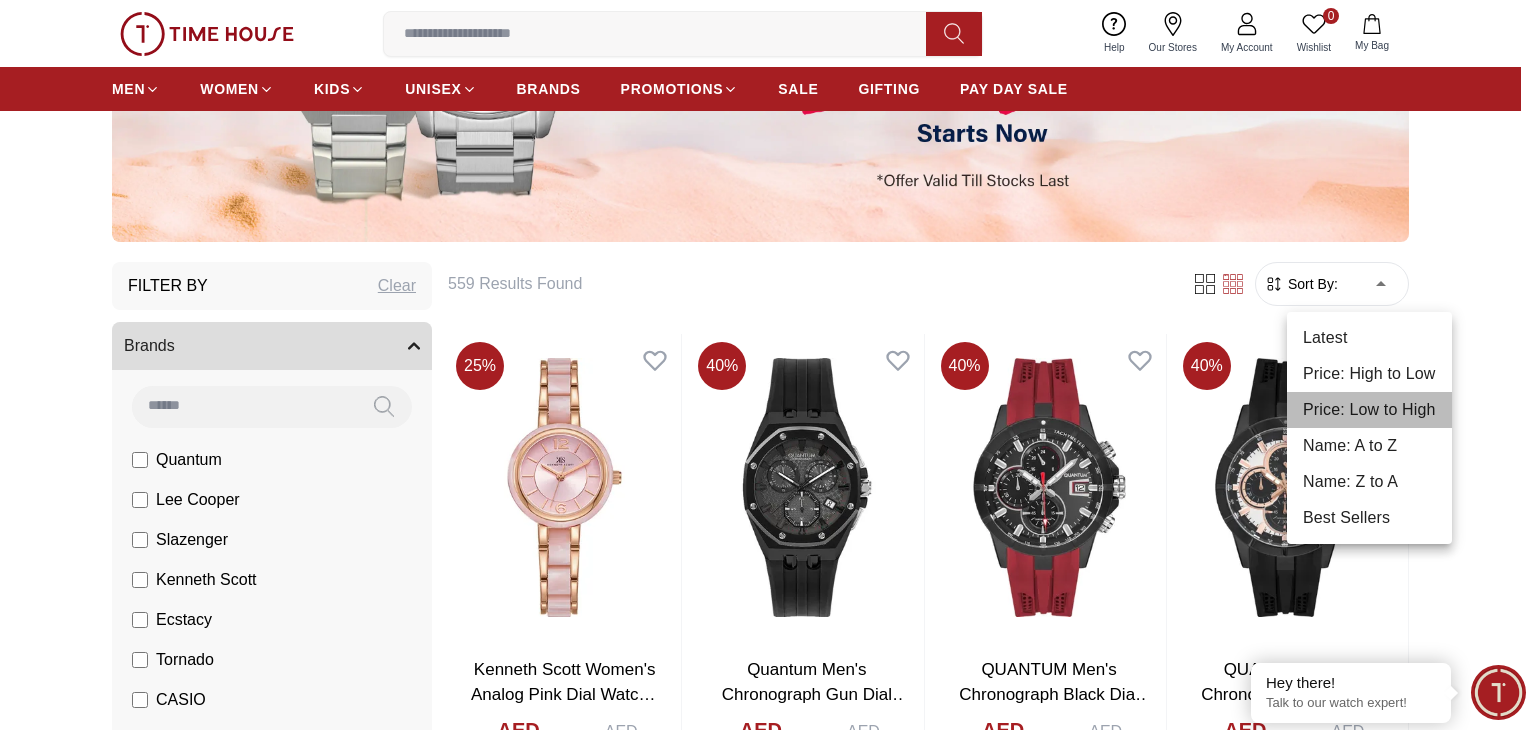 click on "Price: Low to High" at bounding box center (1369, 410) 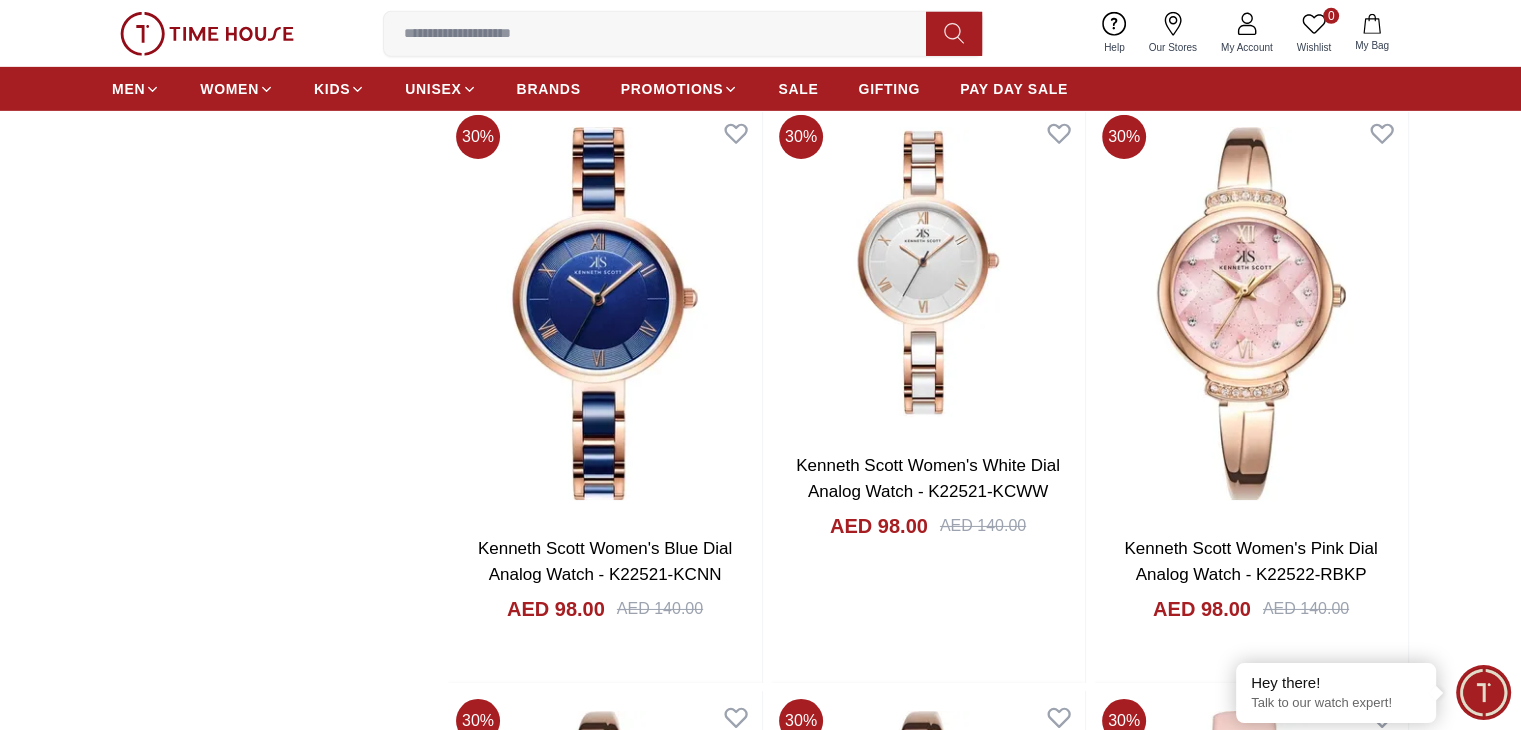 scroll, scrollTop: 6502, scrollLeft: 0, axis: vertical 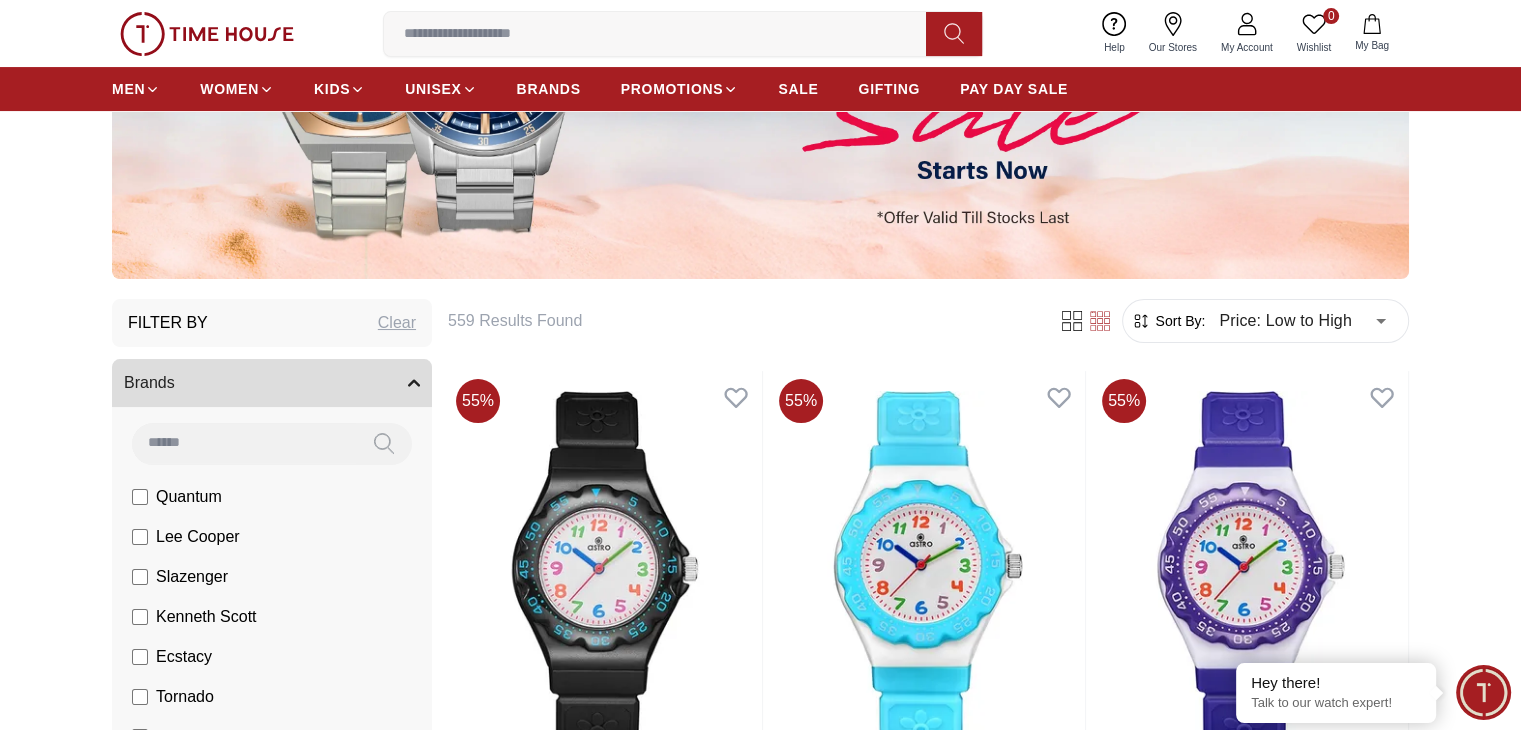 click on "100% Genuine products with International Warranty Shop From [COUNTRY] | العربية |     Currency    | 0 Wishlist My Bag Trending Searches 1200 Police Casio Women 2100 Lee cooper Beverly hills Watch Seiko Beverly Top Brands Carlton Astro CITIZEN Quantum Help Our Stores My Account 0 Wishlist My Bag MEN WOMEN KIDS UNISEX BRANDS PROMOTIONS SALE GIFTING PAY DAY SALE Home    Filter By Clear Brands Quantum Lee Cooper Slazenger Kenneth Scott Ecstacy Tornado CASIO CITIZEN Police G-Shock Color Black Green Blue Red Dark Blue Silver Silver / Black Black / Gold Orange Rose Gold Grey White Mop White White / Rose Gold Silver / Silver Silver / Gold Silver / Rose Gold Black / Black Black / Silver Black / Rose Gold Gold Yellow Dark Green Brown White / Silver Light Blue Black /Grey Black /Black Black / Rose Gold / Black Rose Gold / Black Rose Gold / Black / Black Blue / Rose Gold Pink Green /Silver Purple Silver Silver Silver / Blue Titanum Navy Blue Military Green Blue / Silver Champagne White / Gold White / Gold  1" at bounding box center [760, 25809] 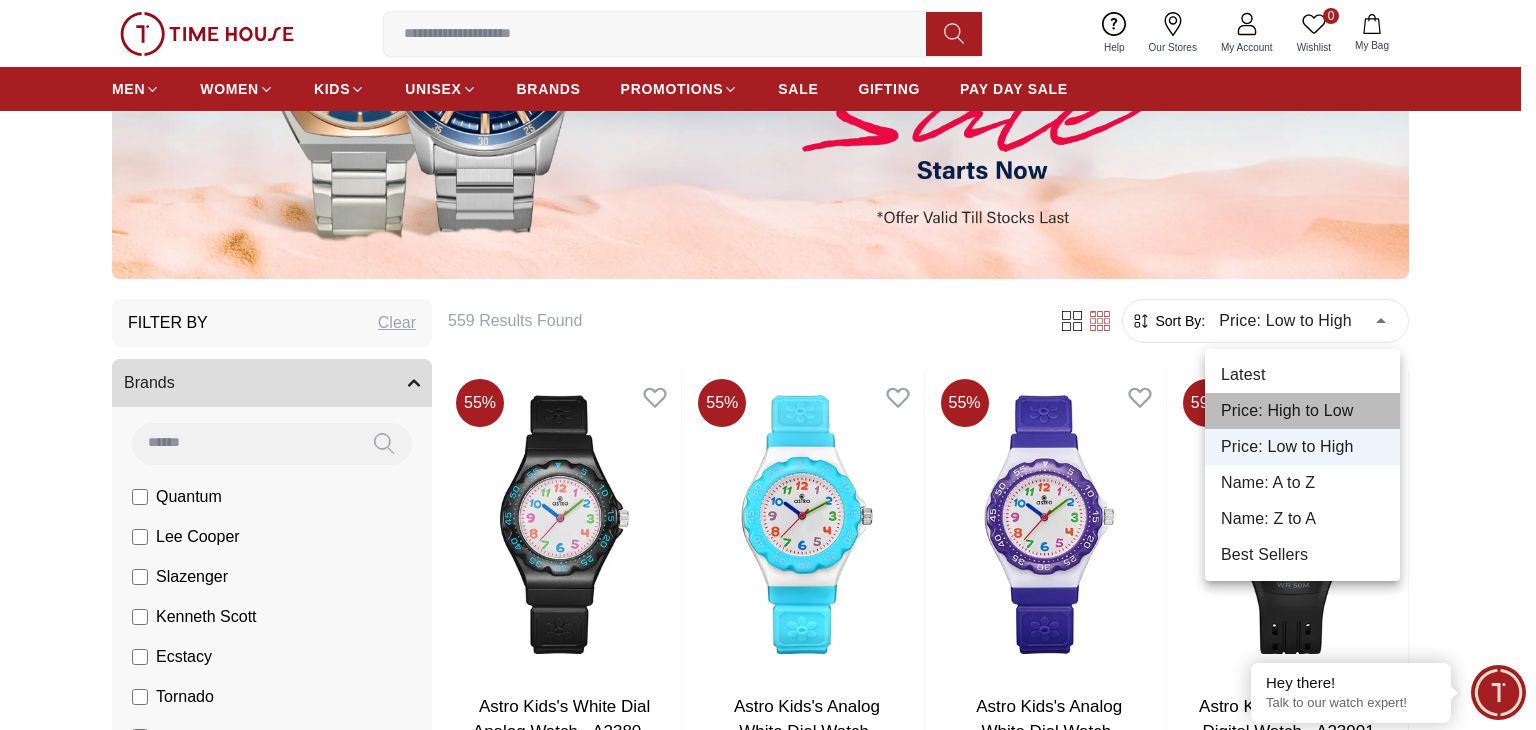click on "Price: High to Low" at bounding box center [1302, 411] 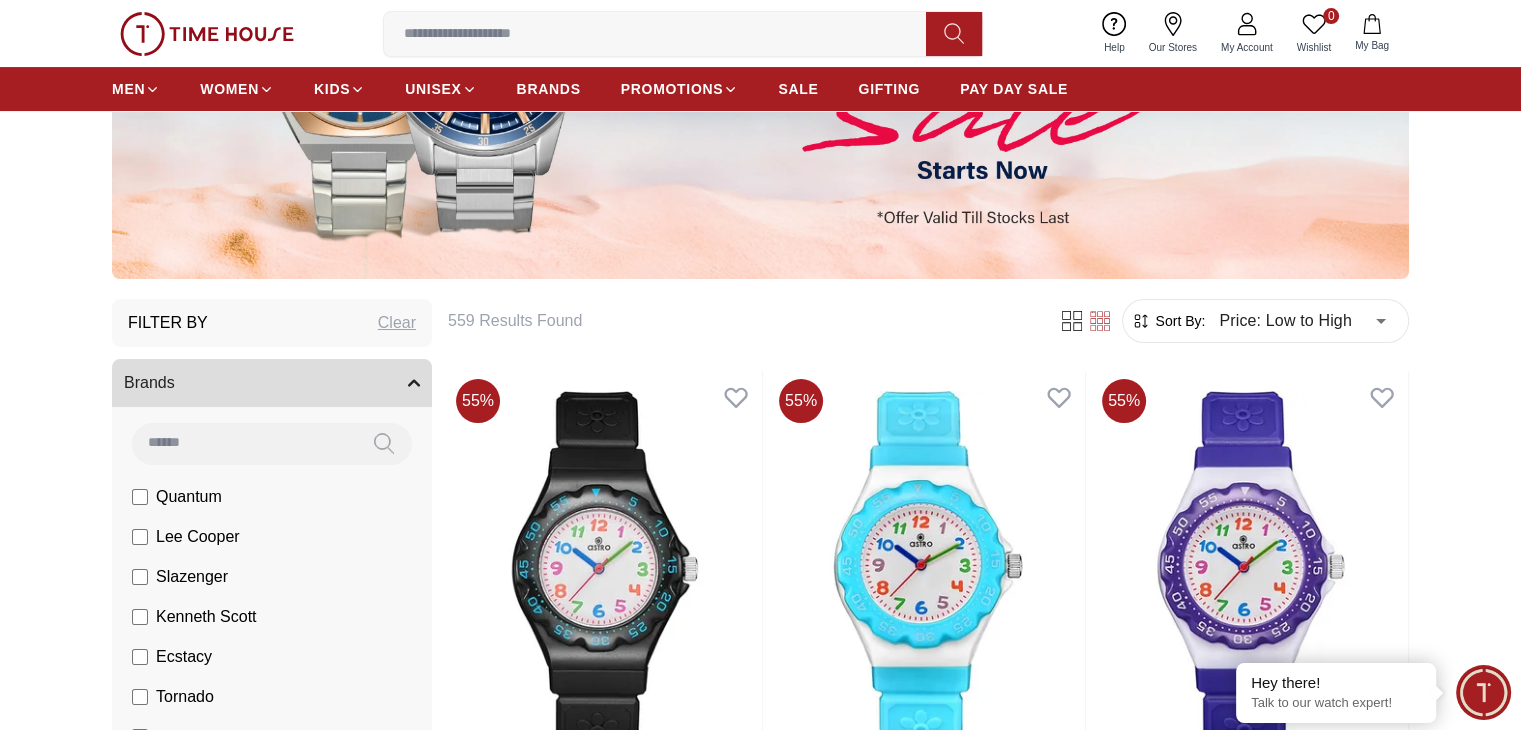 type on "*" 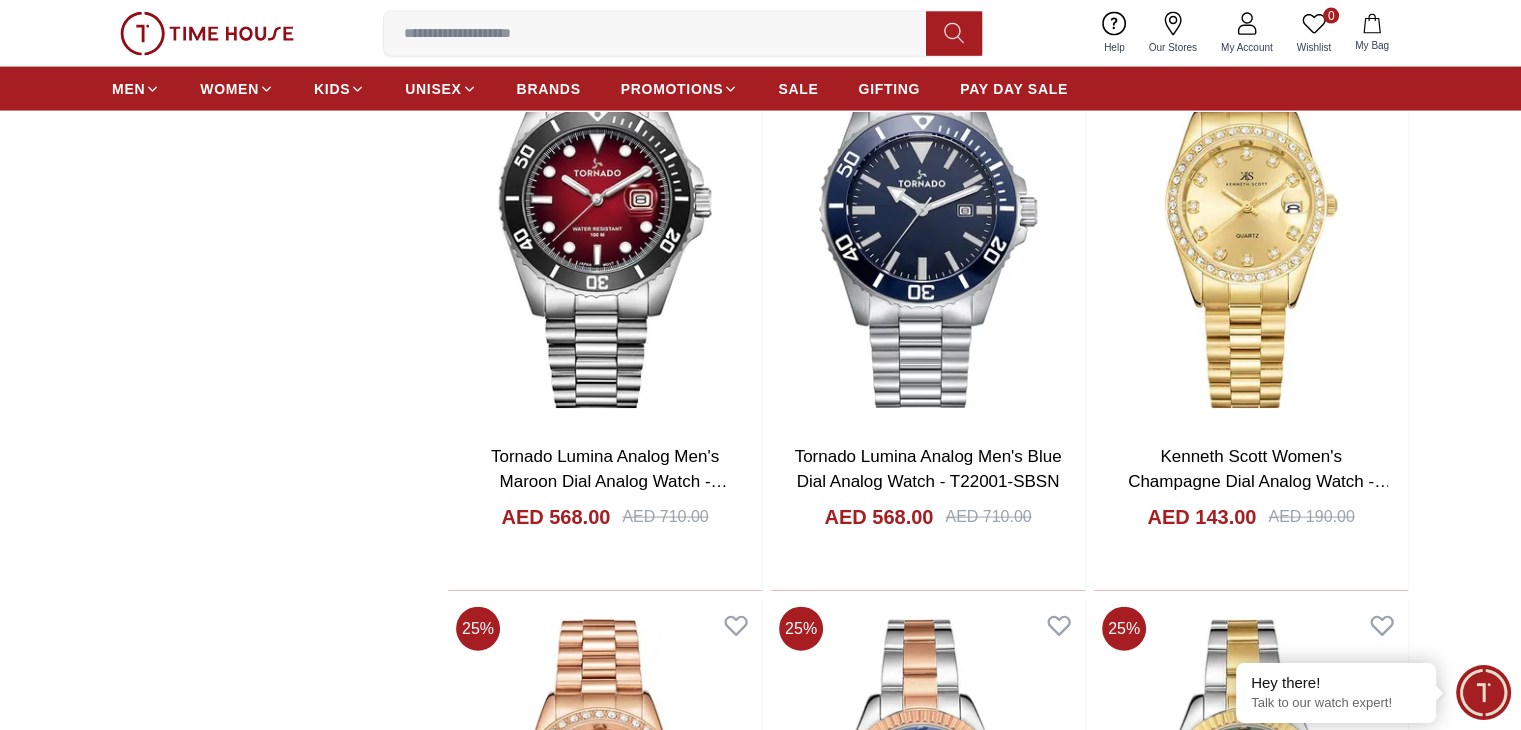 scroll, scrollTop: 4256, scrollLeft: 0, axis: vertical 